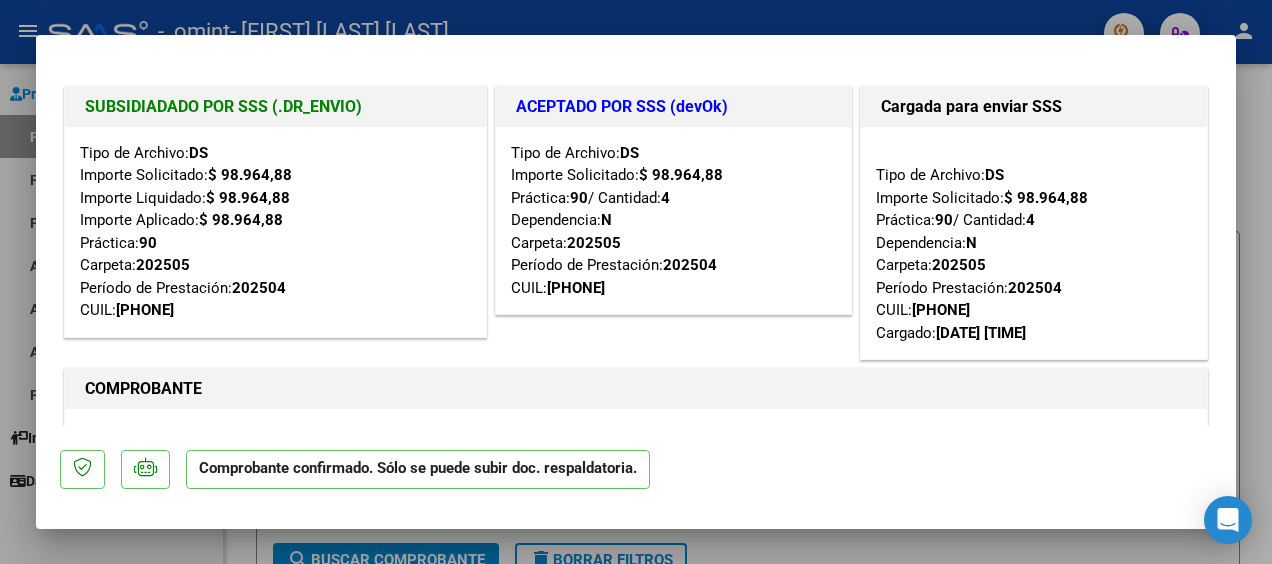 scroll, scrollTop: 0, scrollLeft: 0, axis: both 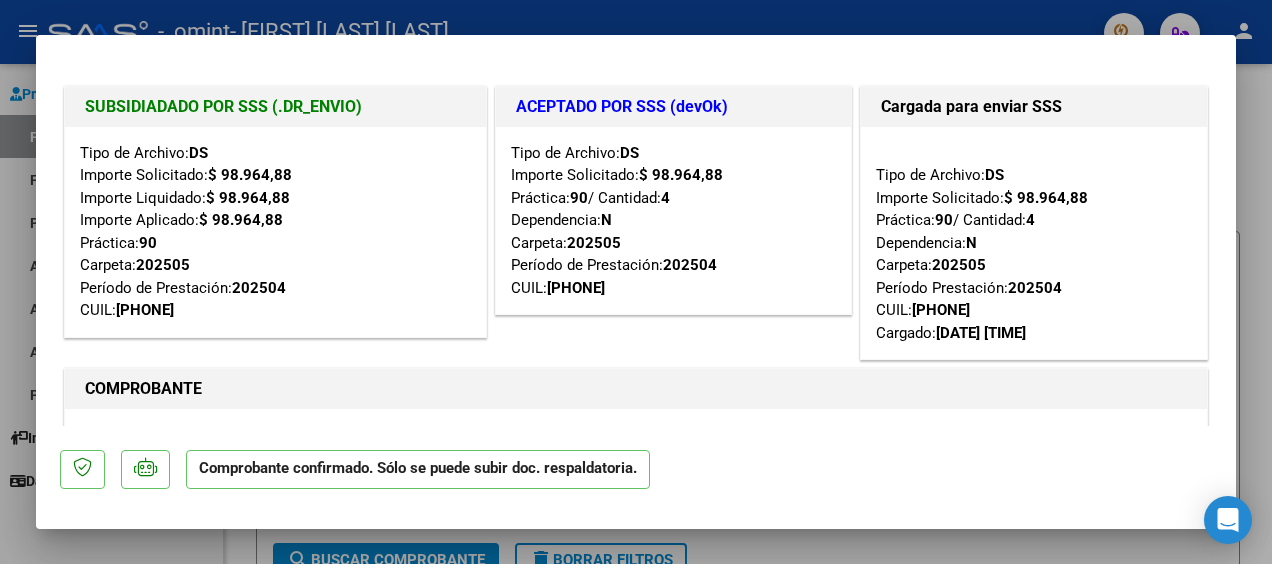 click at bounding box center [636, 282] 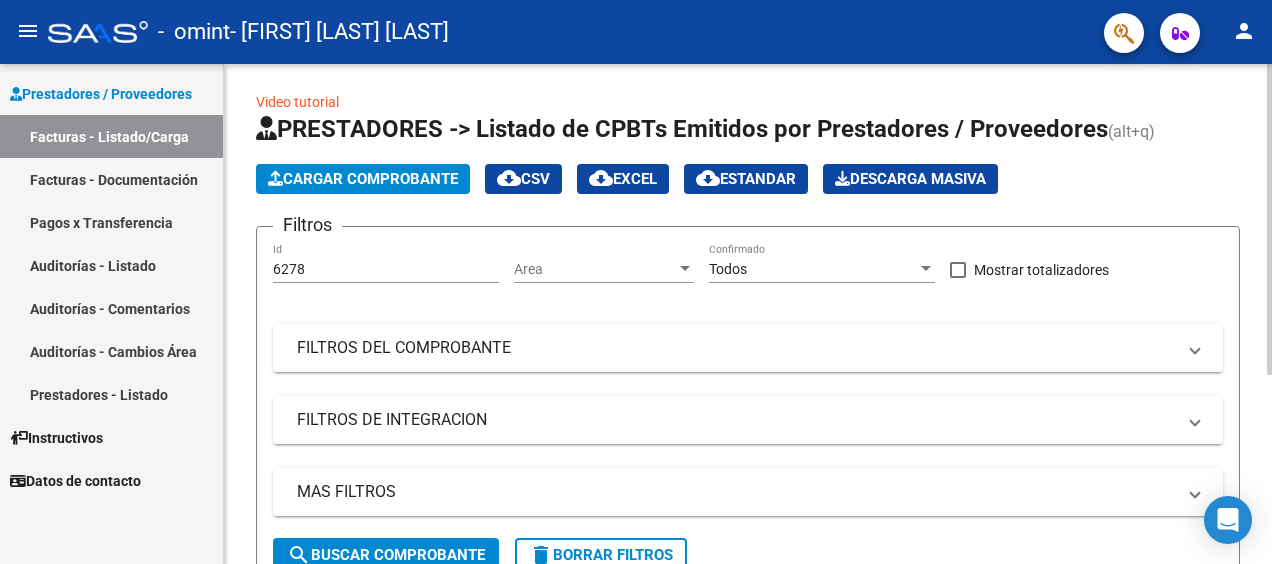 scroll, scrollTop: 0, scrollLeft: 0, axis: both 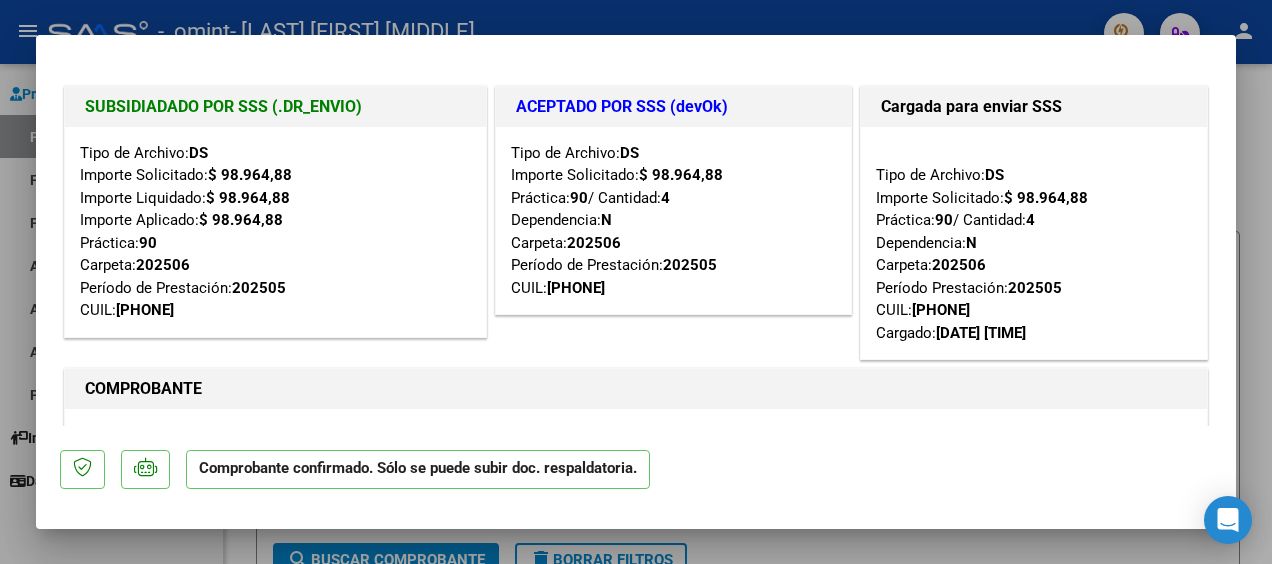 click at bounding box center (636, 282) 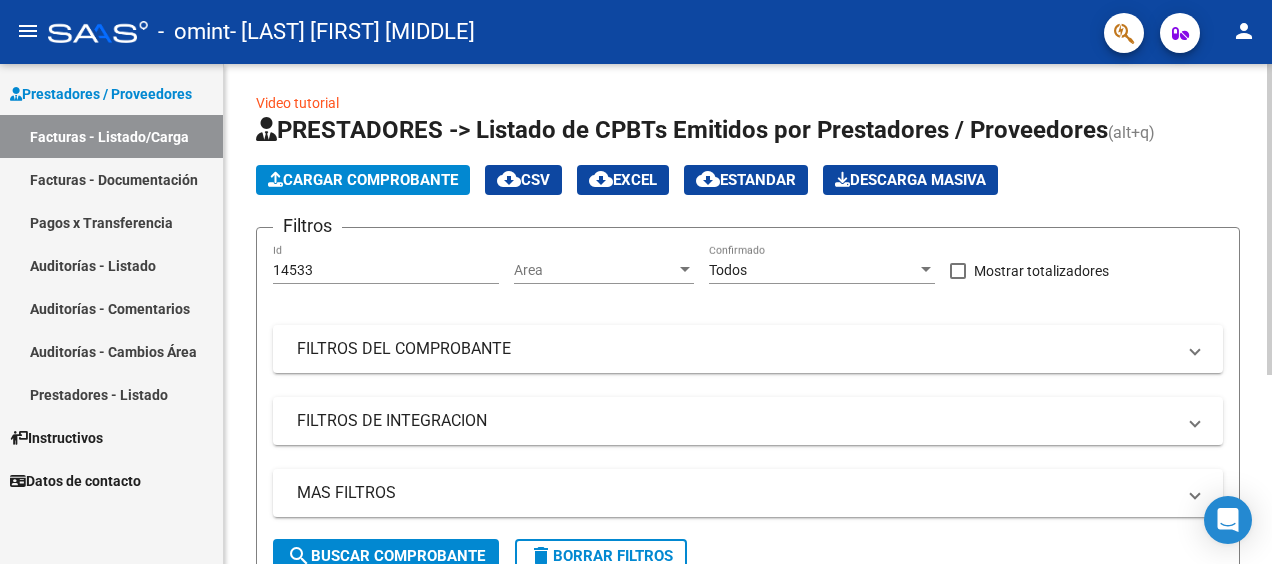 scroll, scrollTop: 0, scrollLeft: 0, axis: both 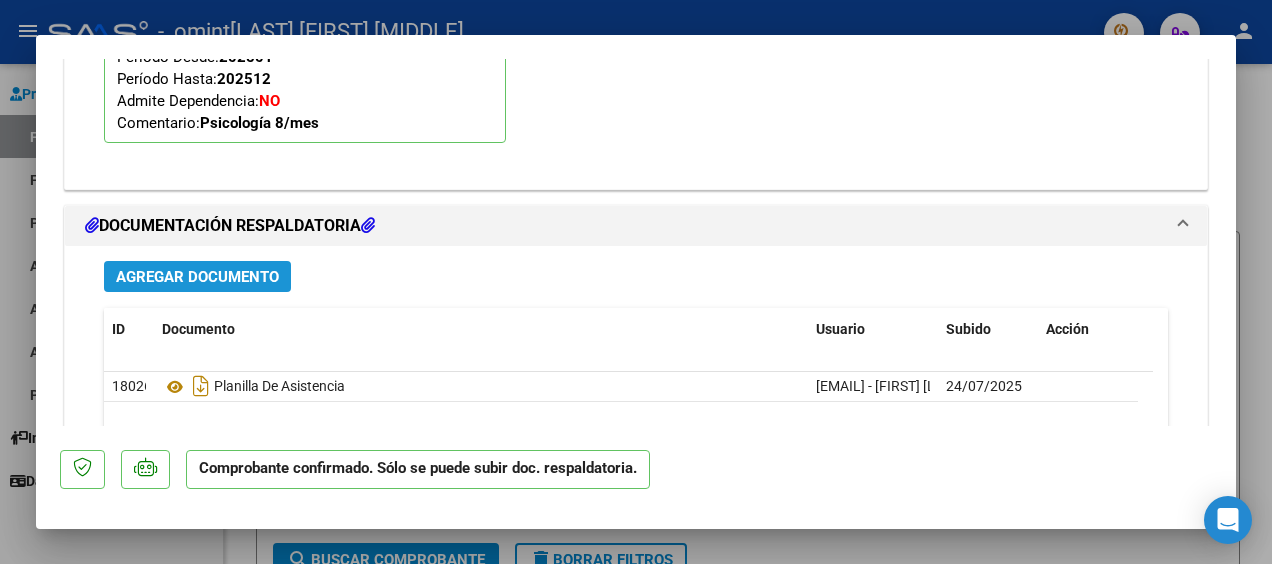 click on "Agregar Documento" at bounding box center (197, 277) 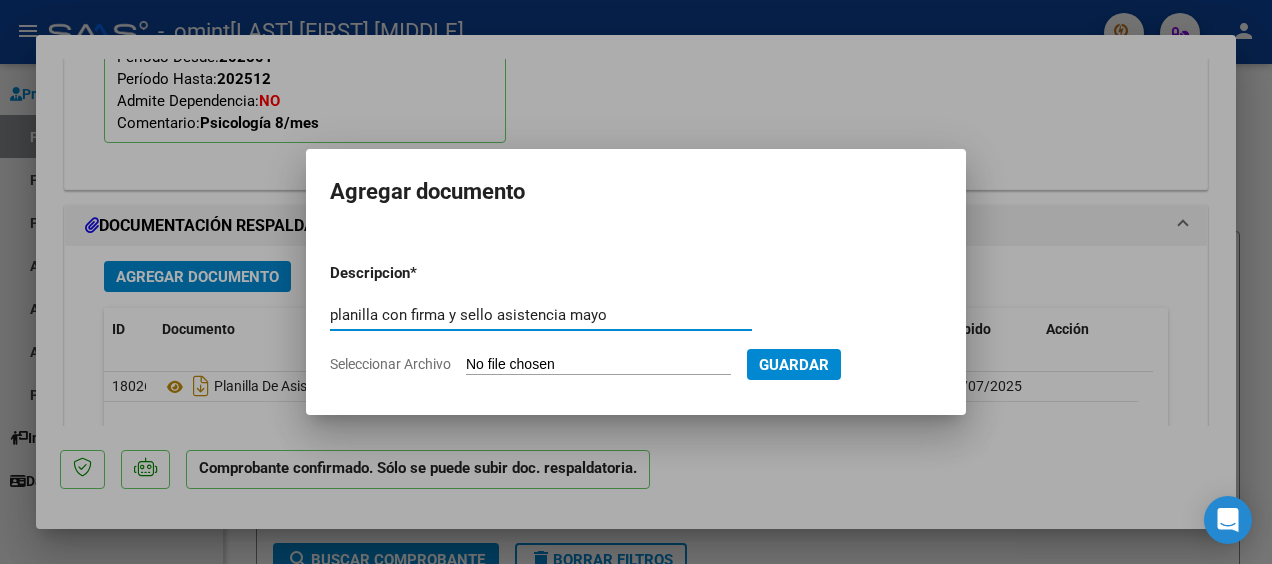 type on "planilla con firma y sello asistencia mayo" 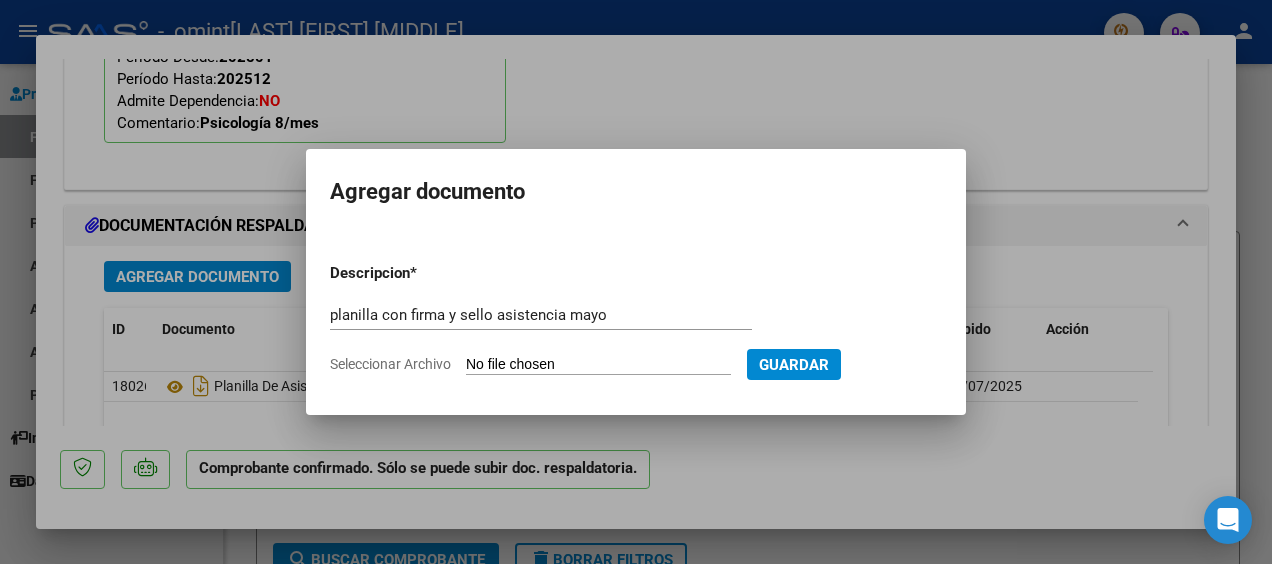 click on "Seleccionar Archivo" at bounding box center (598, 365) 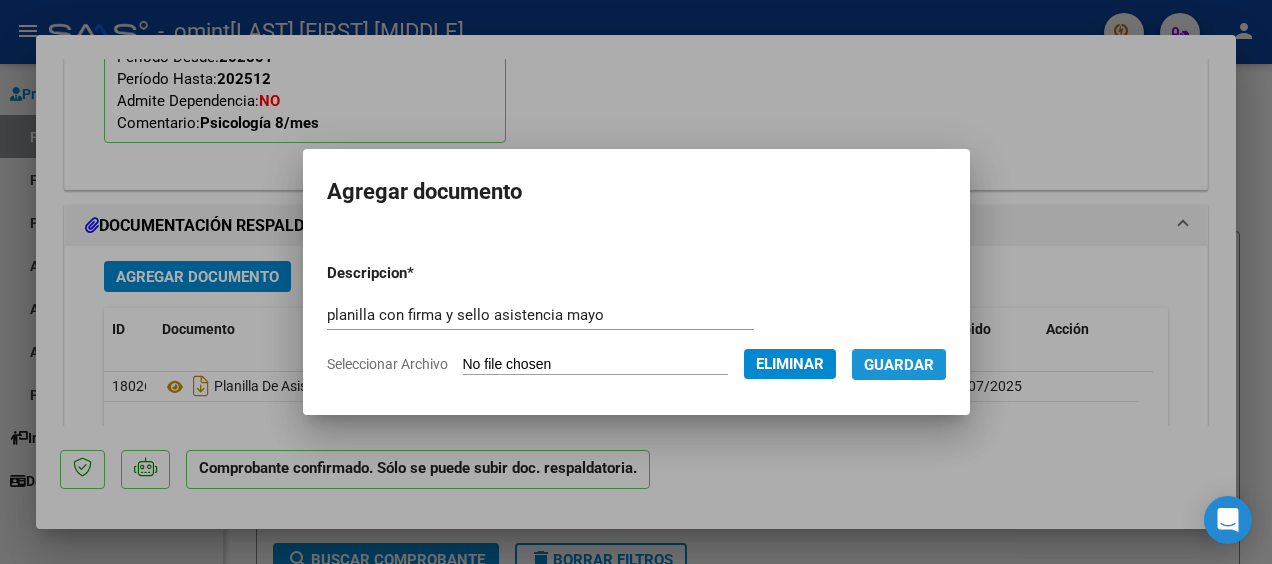 click on "Guardar" at bounding box center (899, 365) 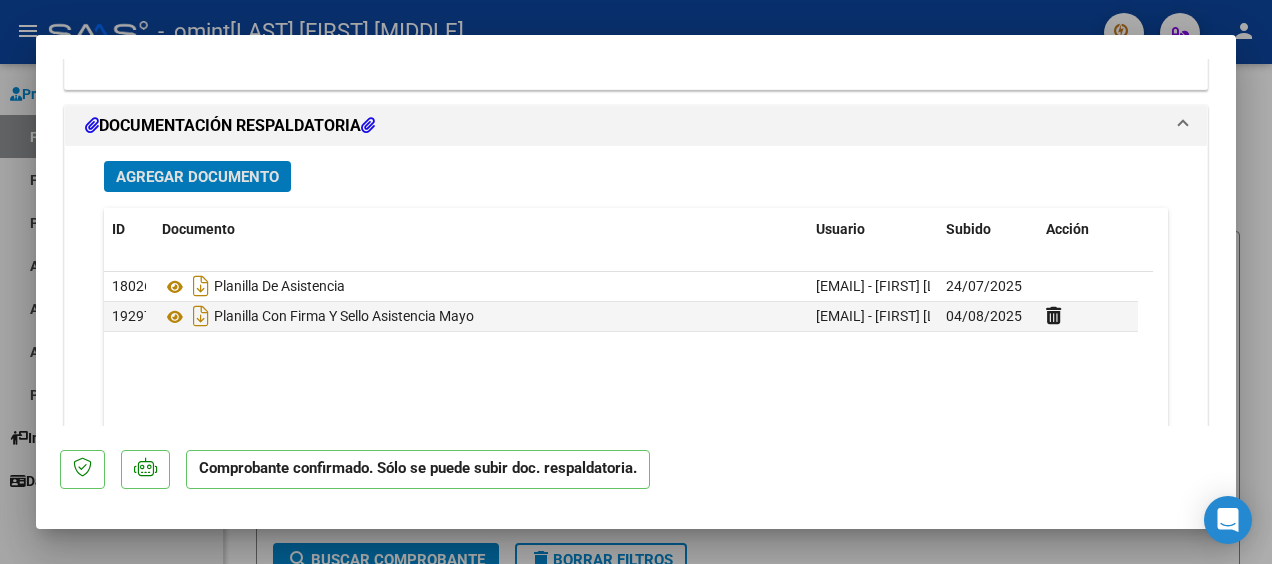 scroll, scrollTop: 2636, scrollLeft: 0, axis: vertical 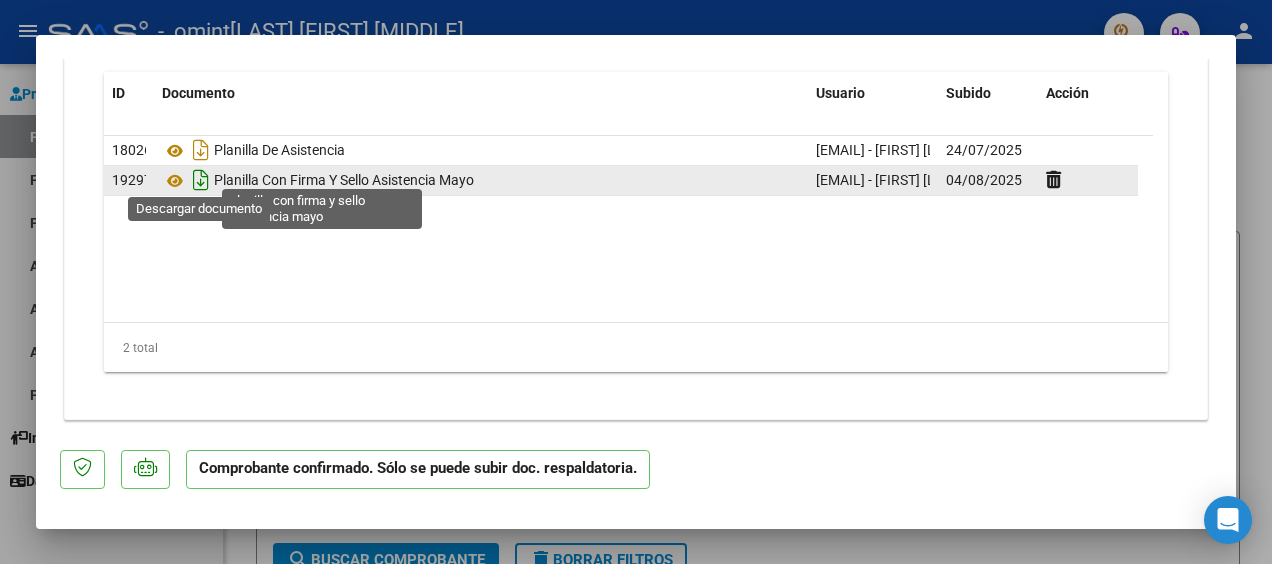 click 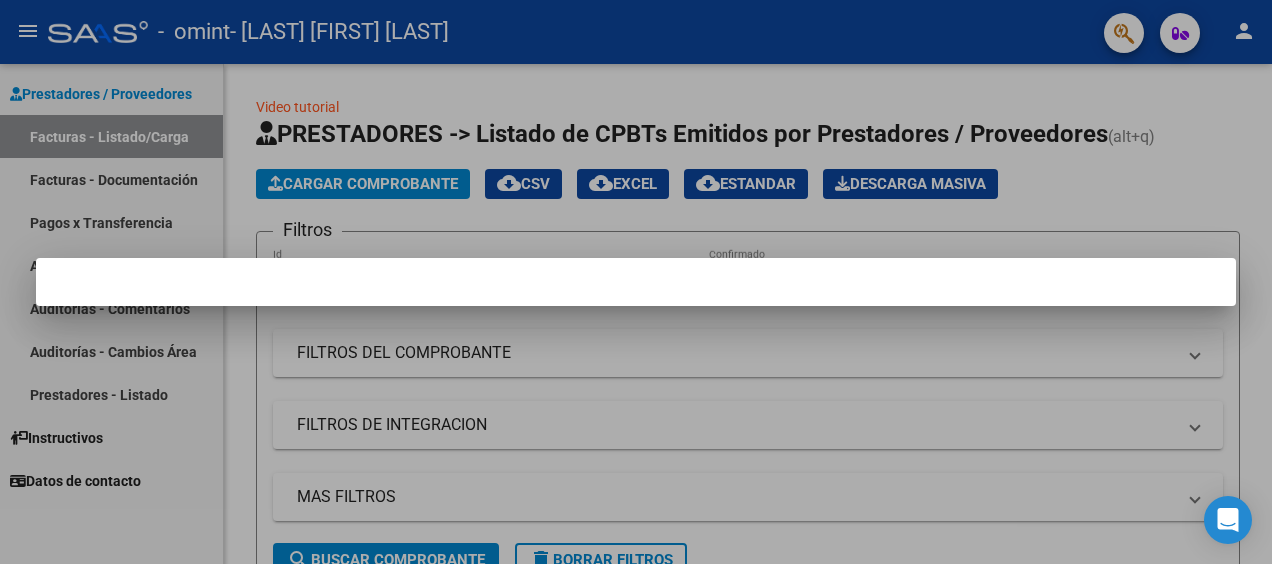 scroll, scrollTop: 0, scrollLeft: 0, axis: both 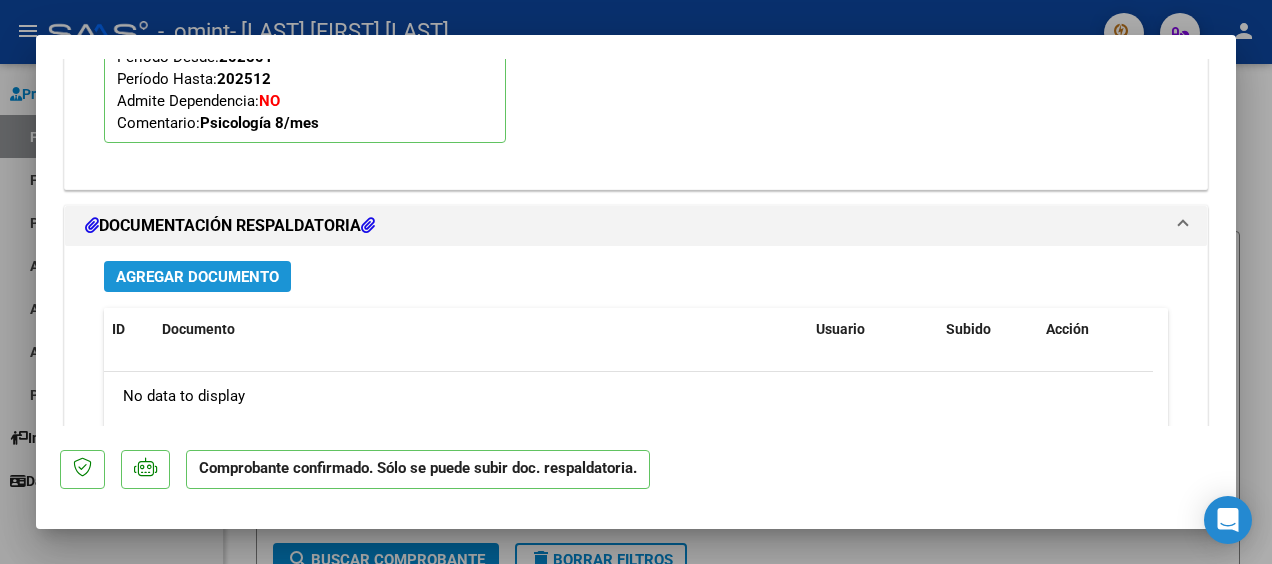 click on "Agregar Documento" at bounding box center [197, 277] 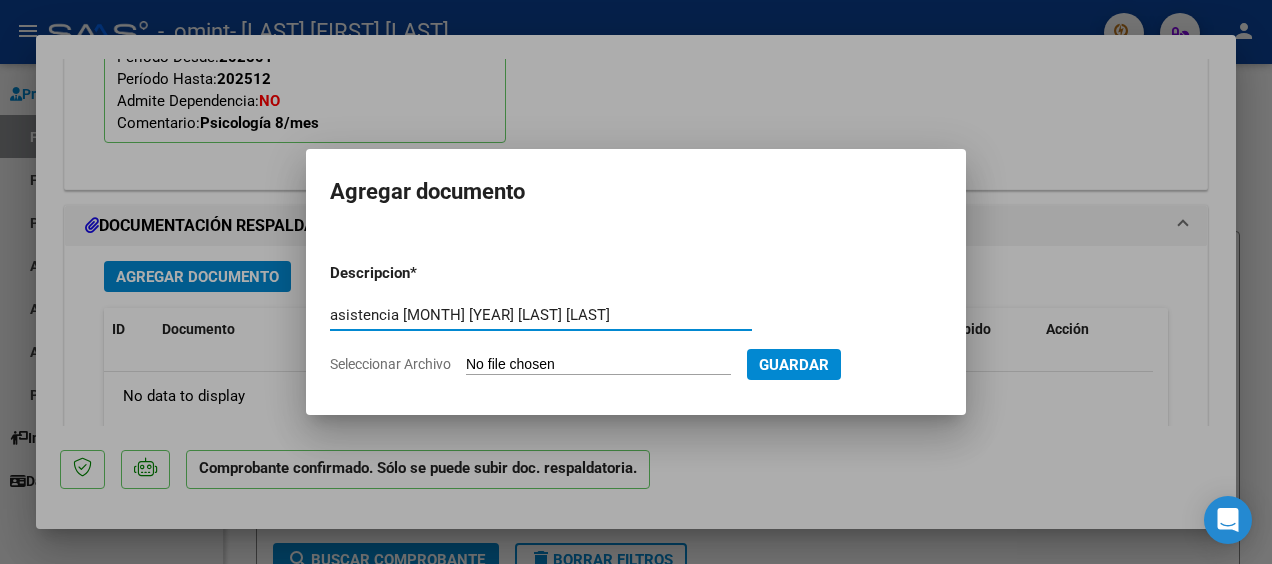 type on "asistencia Abril 2025 Luan grosso" 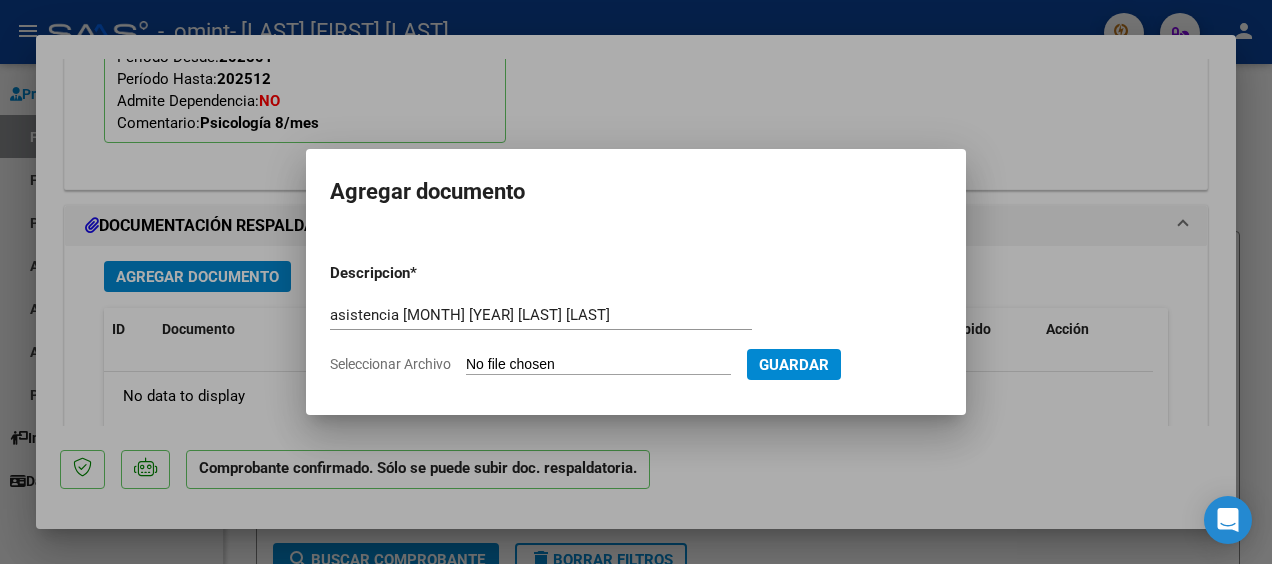 click on "Seleccionar Archivo" at bounding box center (598, 365) 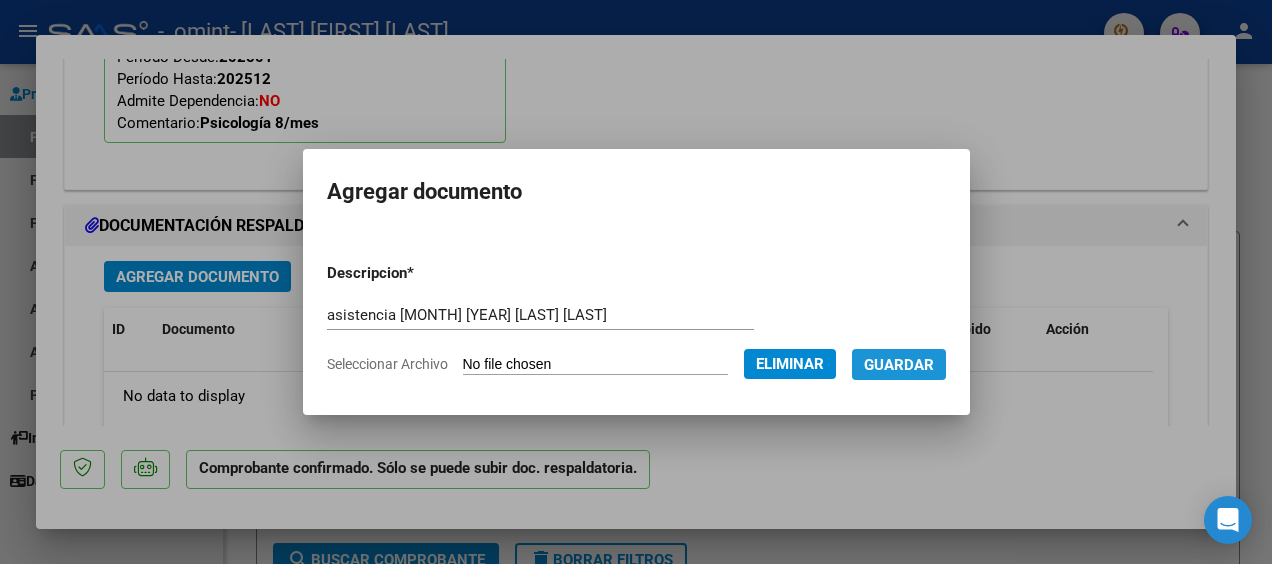 click on "Guardar" at bounding box center [899, 365] 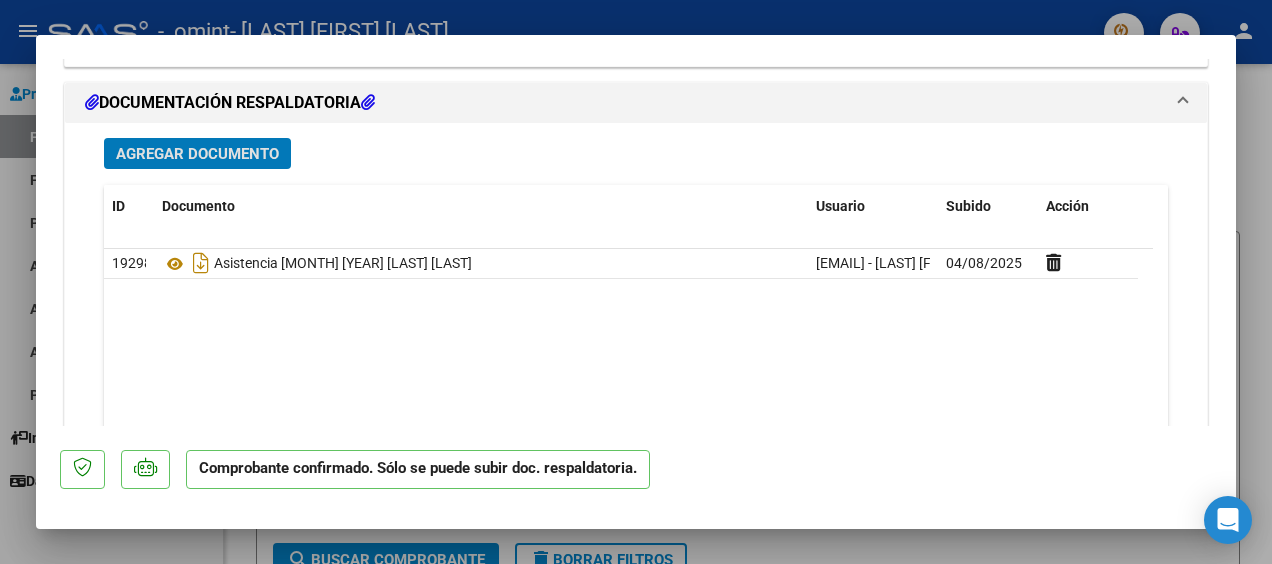 scroll, scrollTop: 2600, scrollLeft: 0, axis: vertical 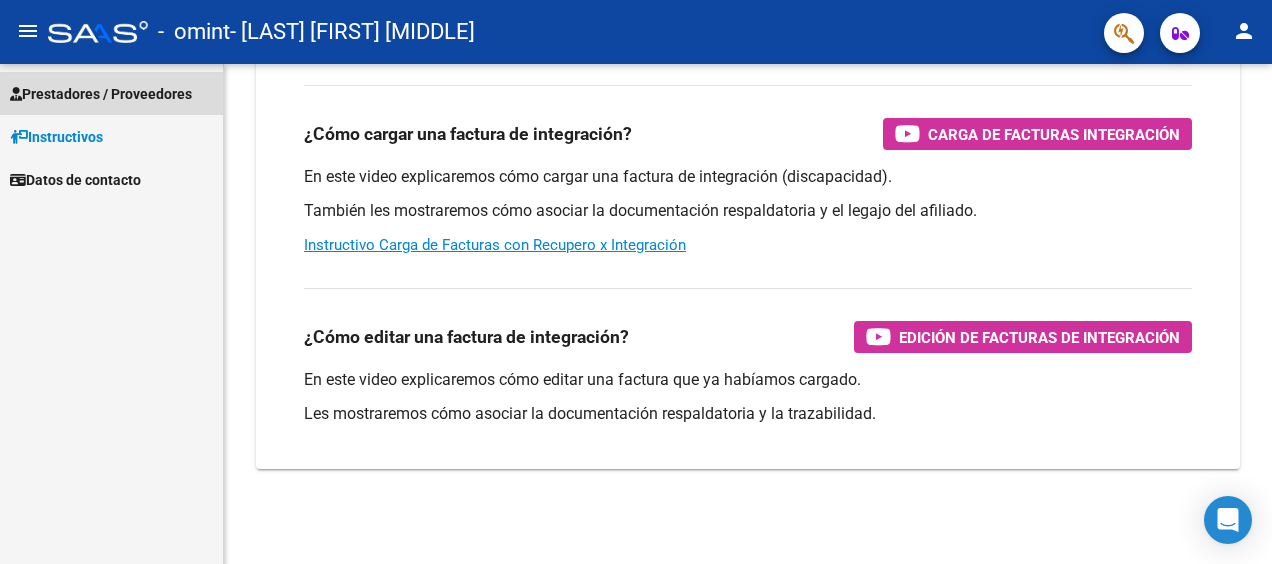 click on "Prestadores / Proveedores" at bounding box center [101, 94] 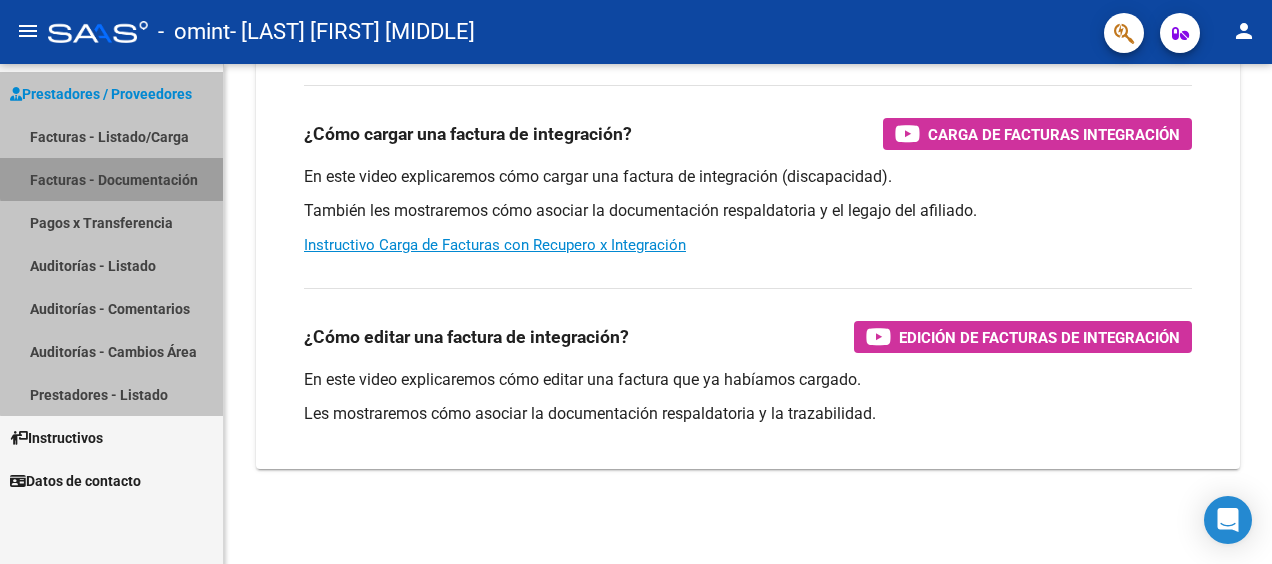 click on "Facturas - Documentación" at bounding box center [111, 179] 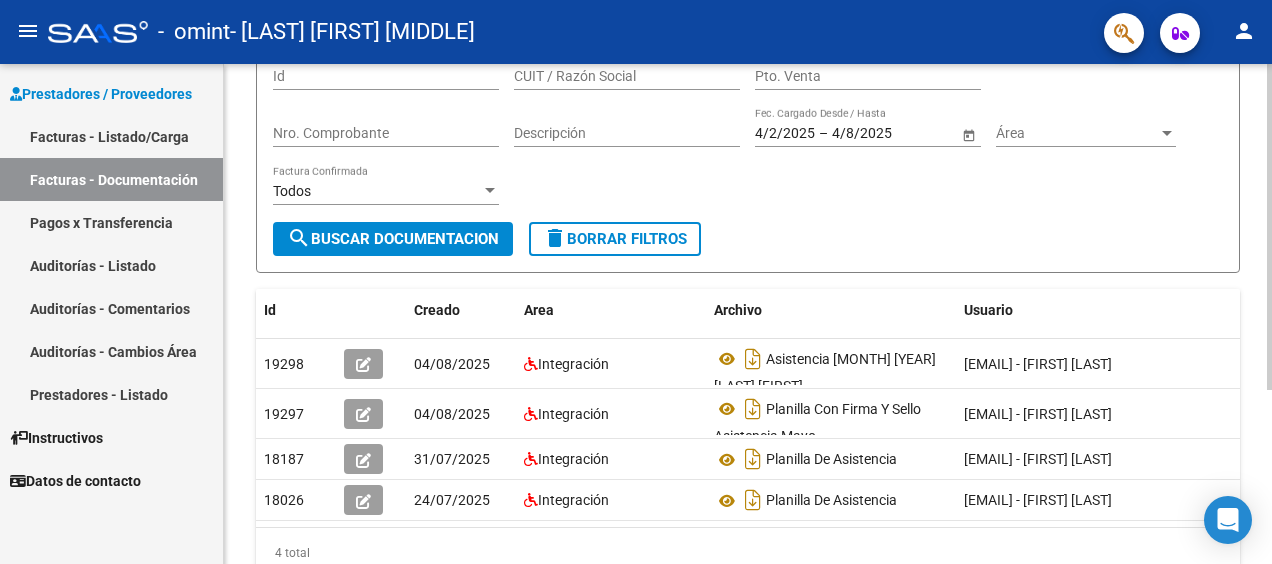 scroll, scrollTop: 268, scrollLeft: 0, axis: vertical 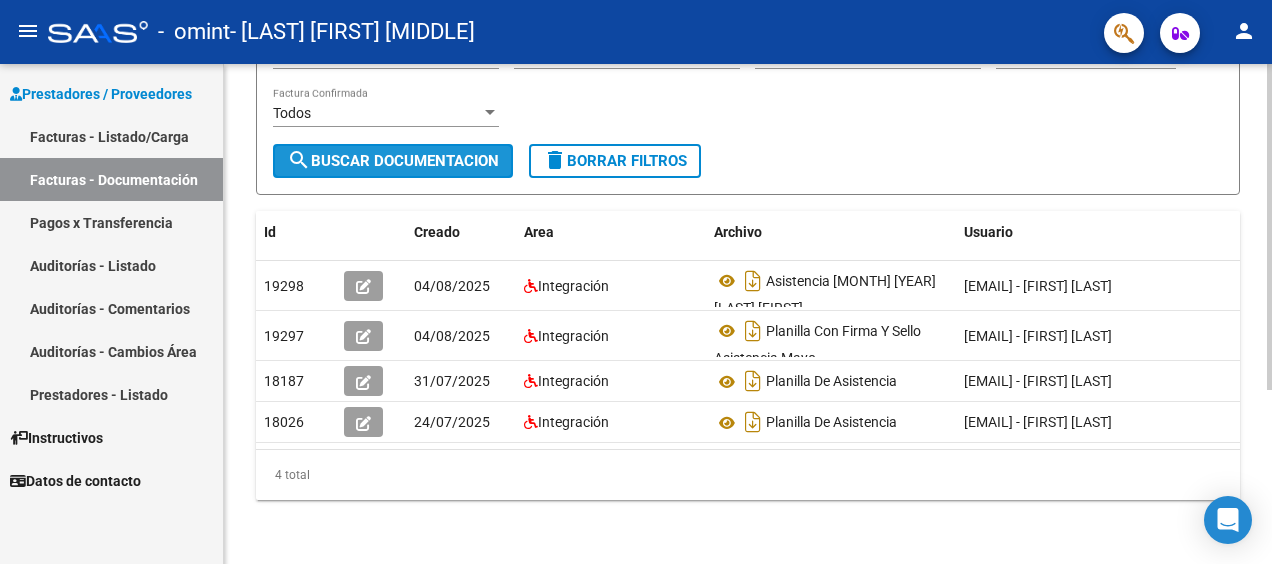 click on "search  Buscar Documentacion" 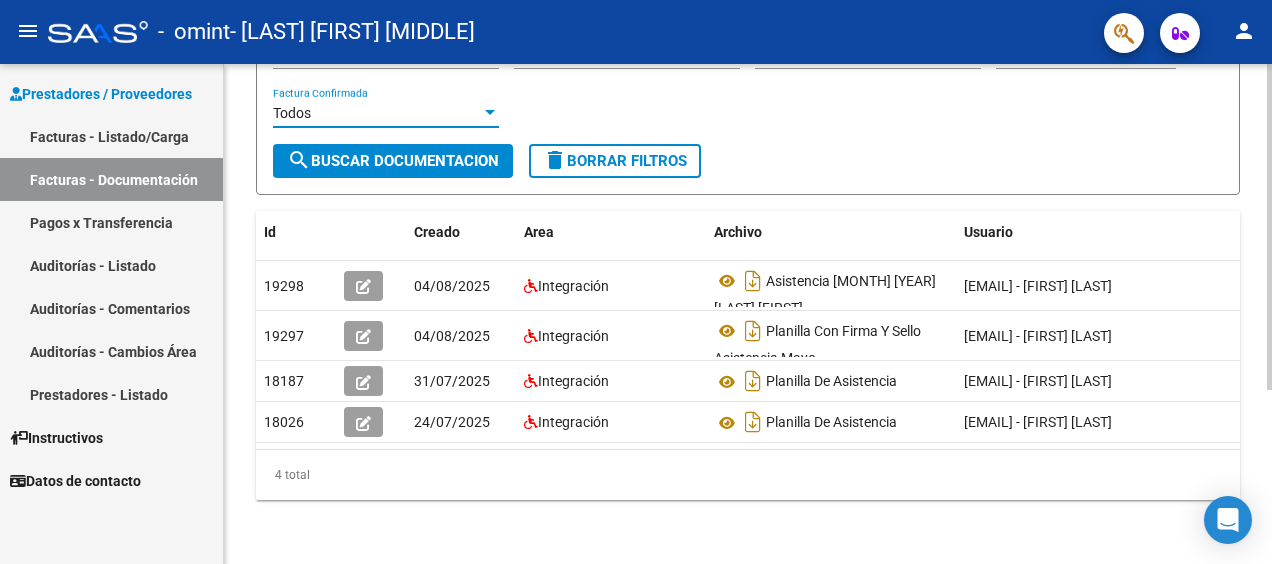 click at bounding box center (490, 112) 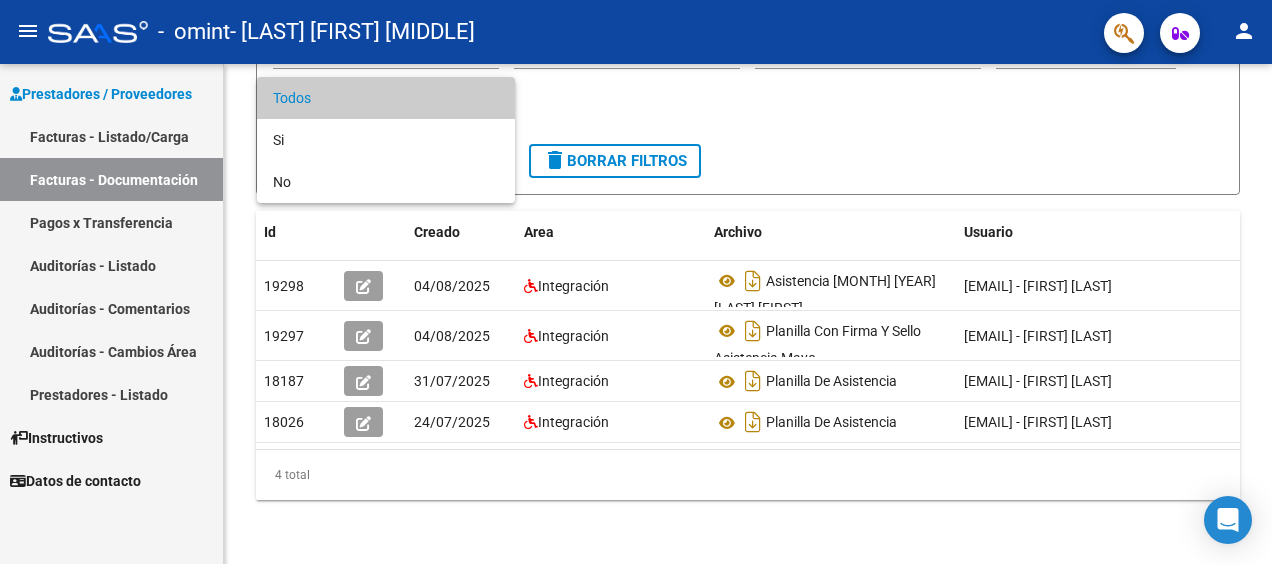 click at bounding box center [636, 282] 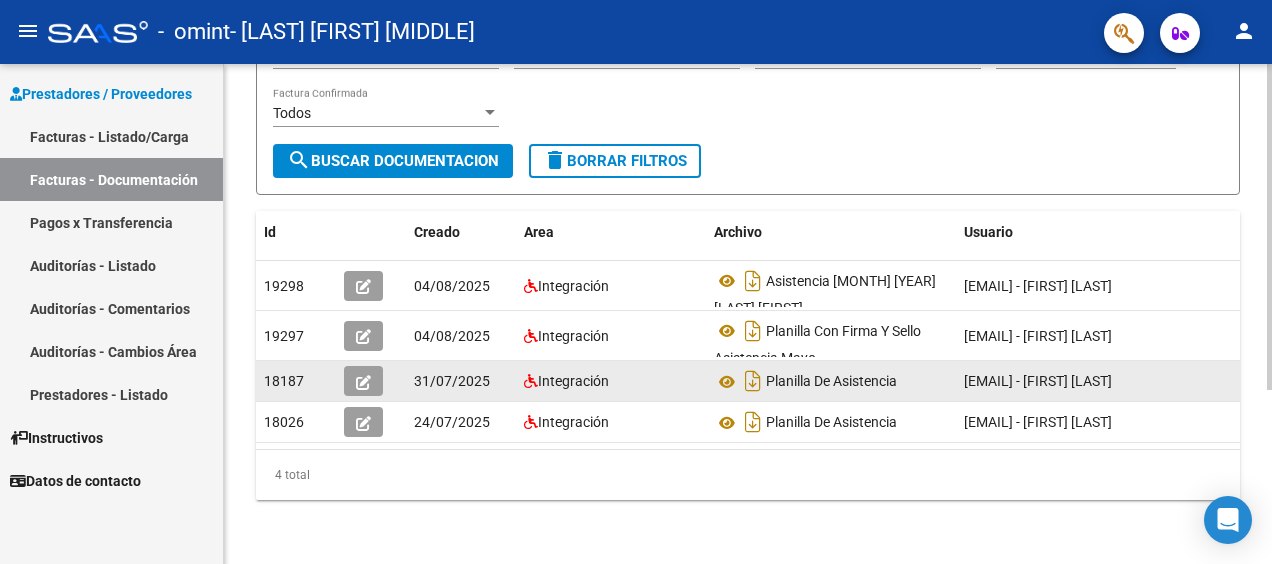 click 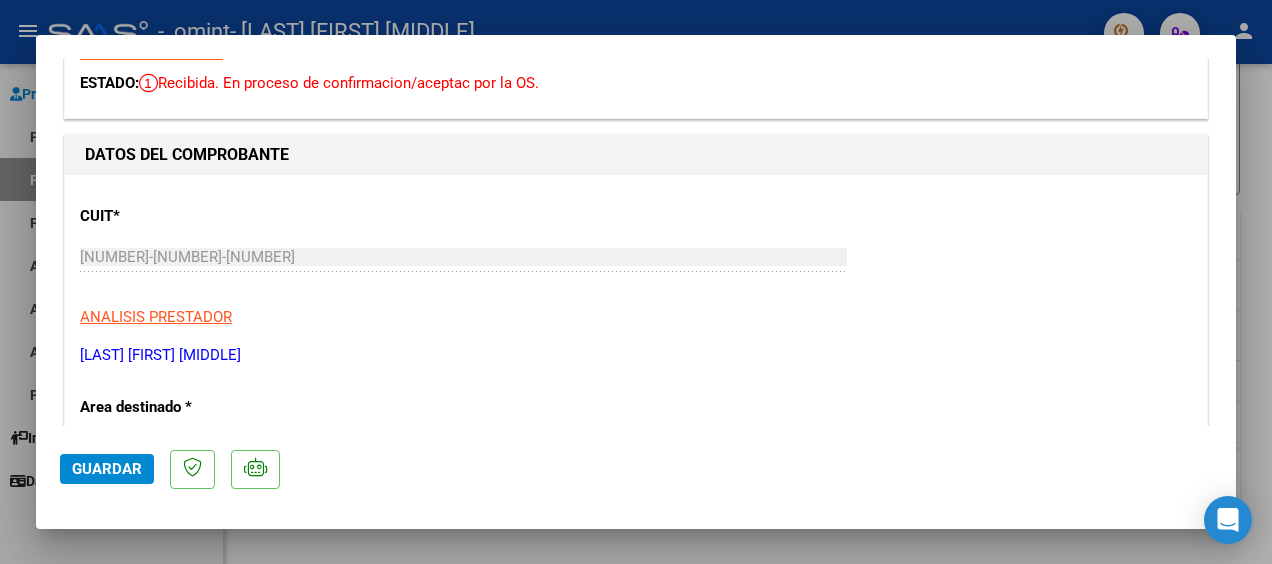 scroll, scrollTop: 0, scrollLeft: 0, axis: both 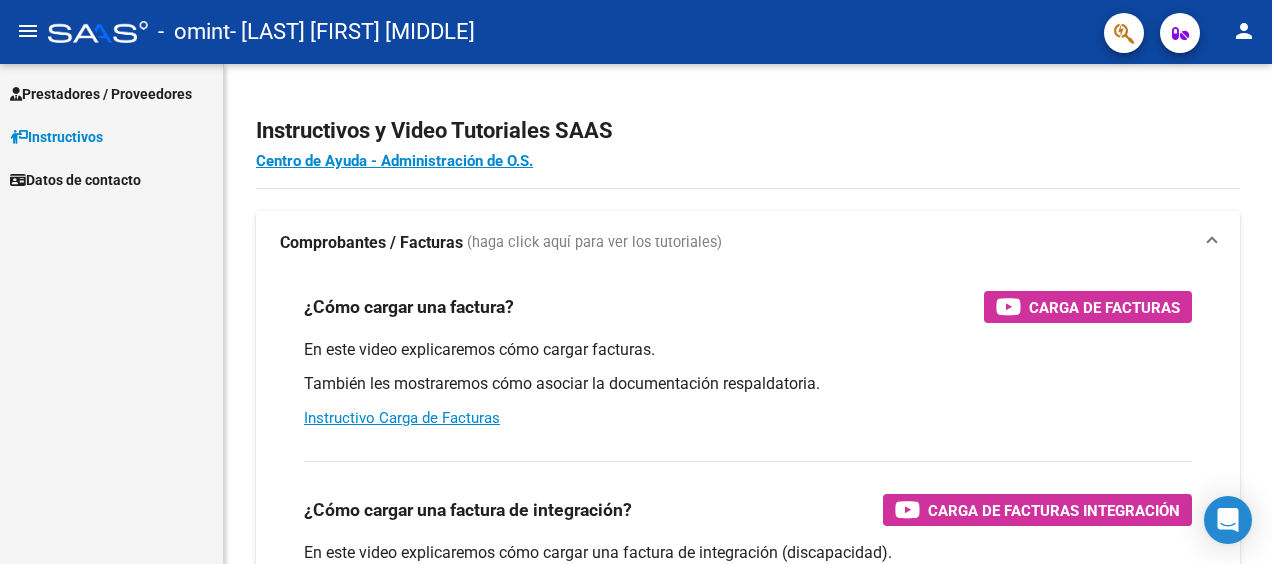 click on "Prestadores / Proveedores" at bounding box center (101, 94) 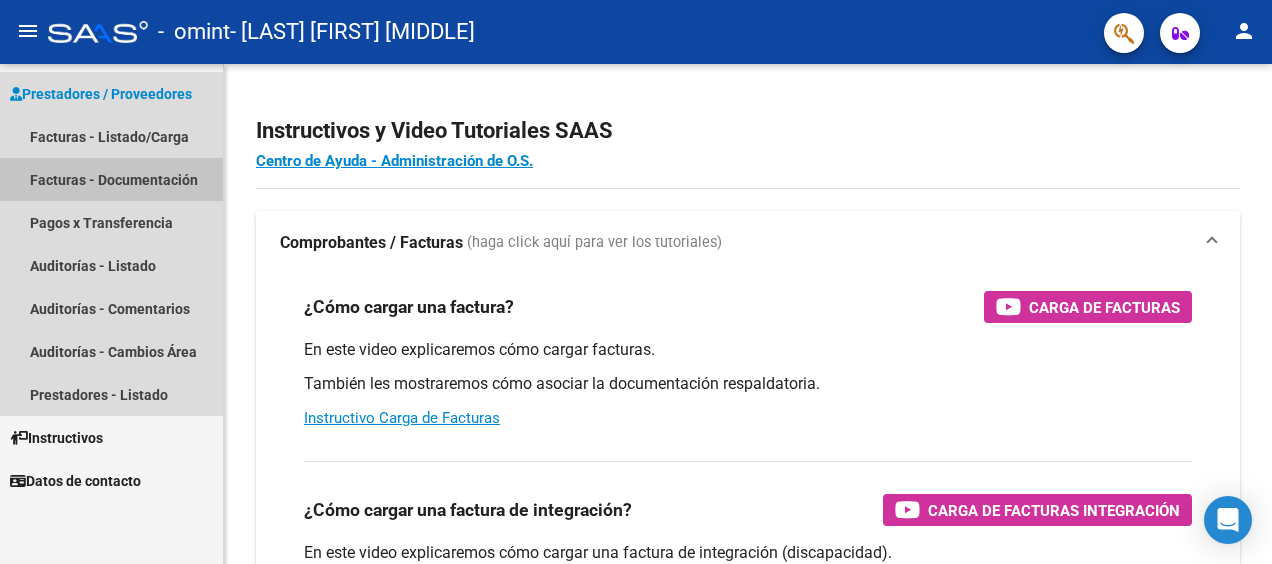click on "Facturas - Documentación" at bounding box center [111, 179] 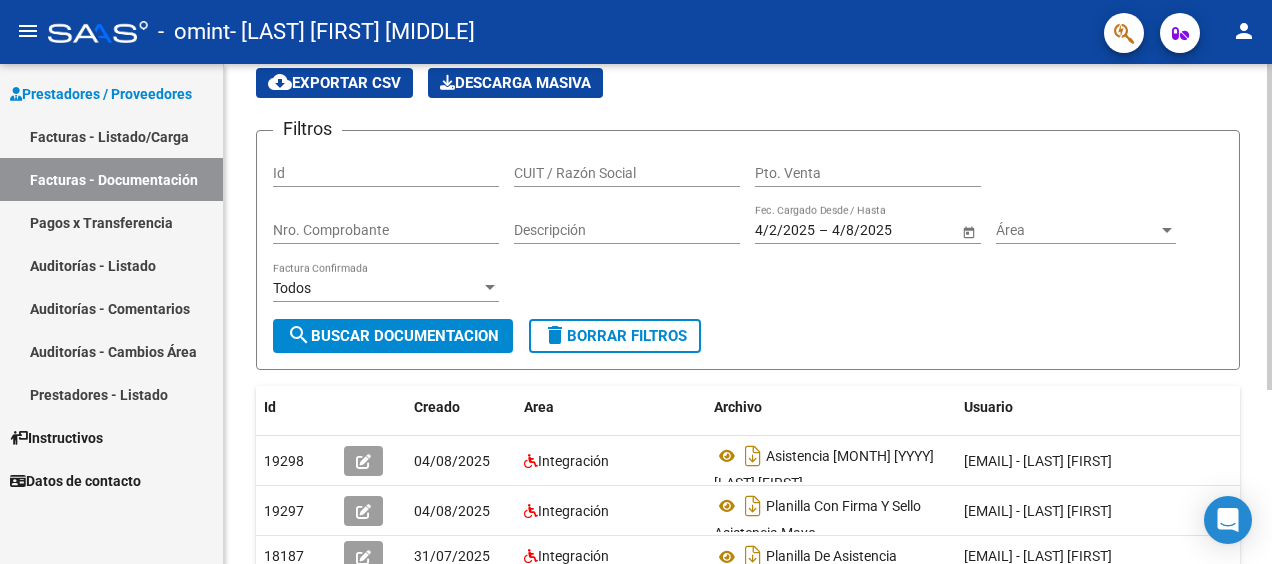 scroll, scrollTop: 68, scrollLeft: 0, axis: vertical 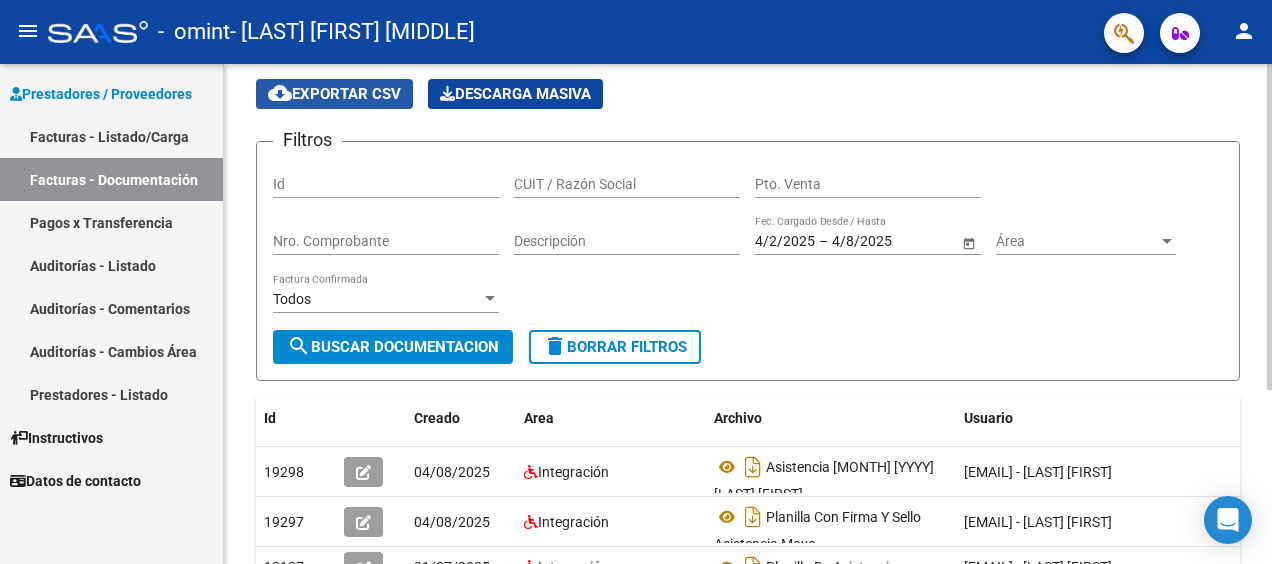 click on "cloud_download  Exportar CSV" 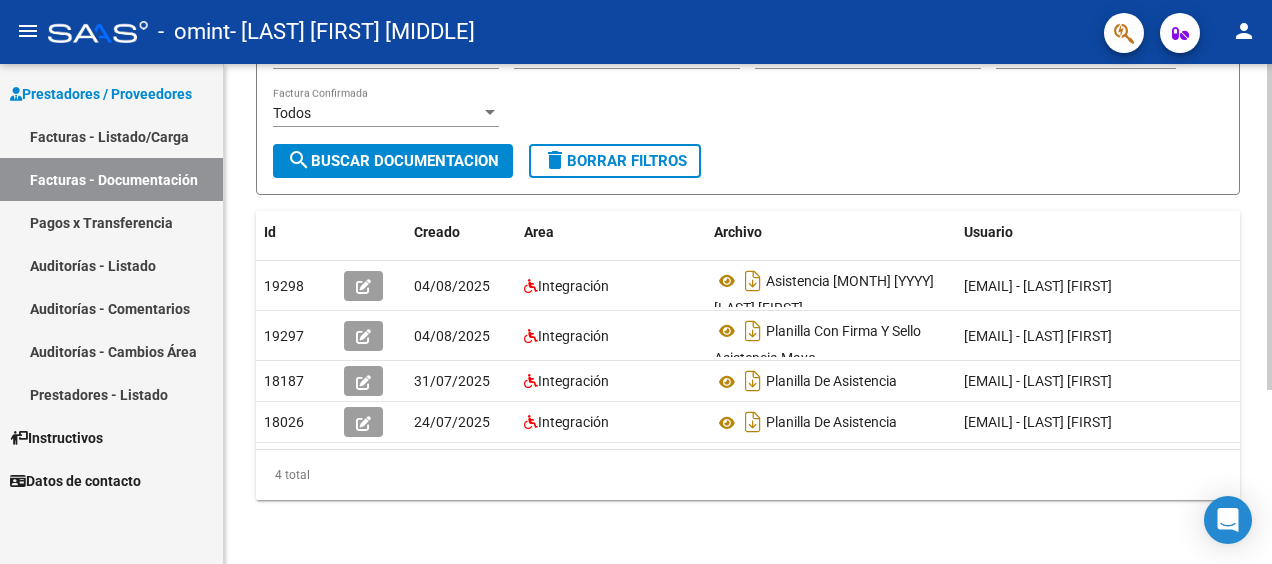 scroll, scrollTop: 268, scrollLeft: 0, axis: vertical 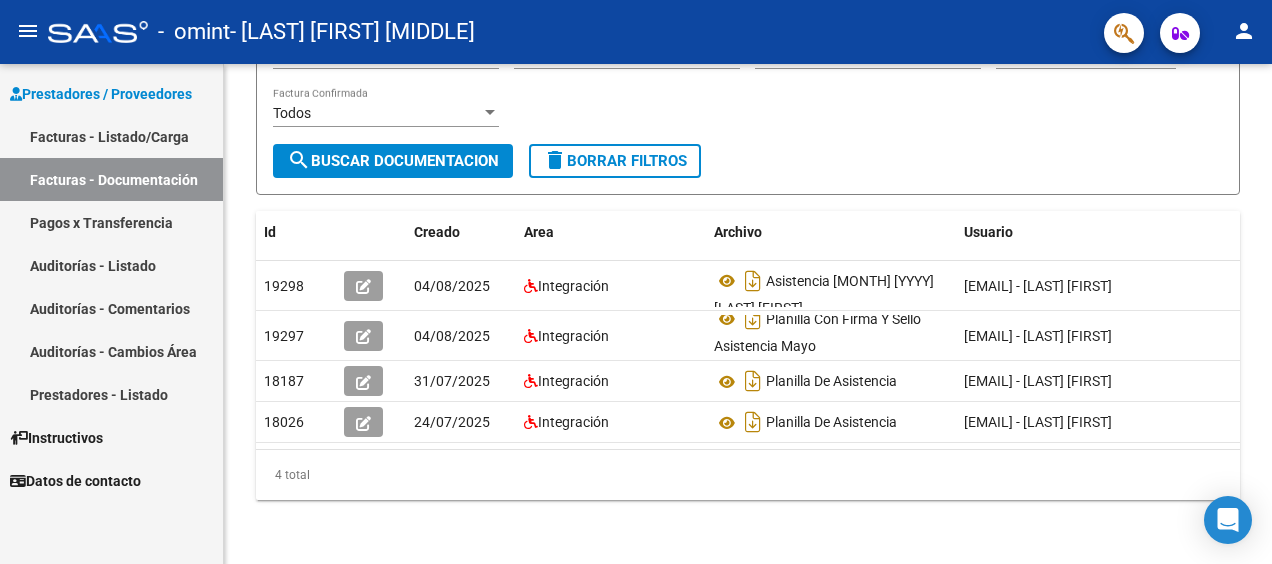 click on "Facturas - Listado/Carga" at bounding box center (111, 136) 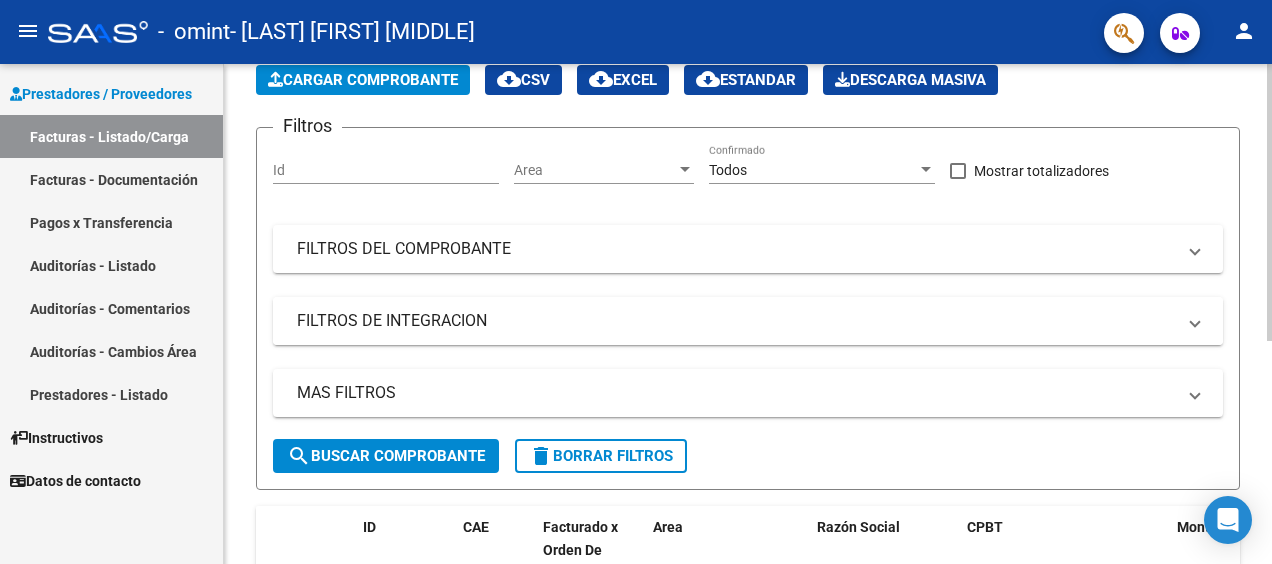 scroll, scrollTop: 0, scrollLeft: 0, axis: both 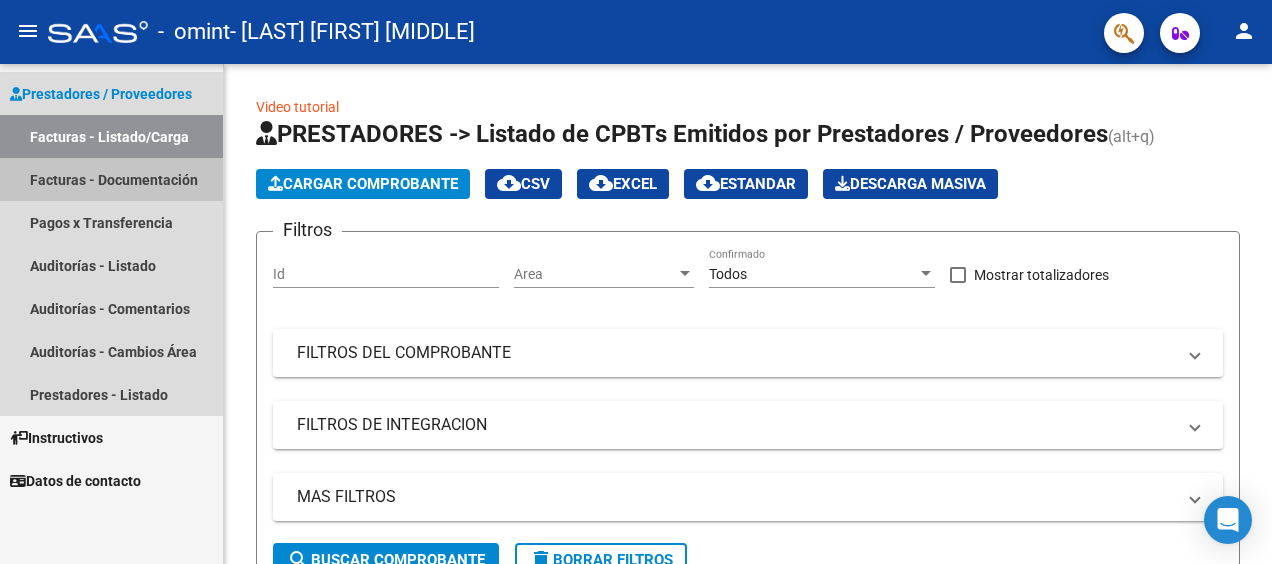 click on "Facturas - Documentación" at bounding box center [111, 179] 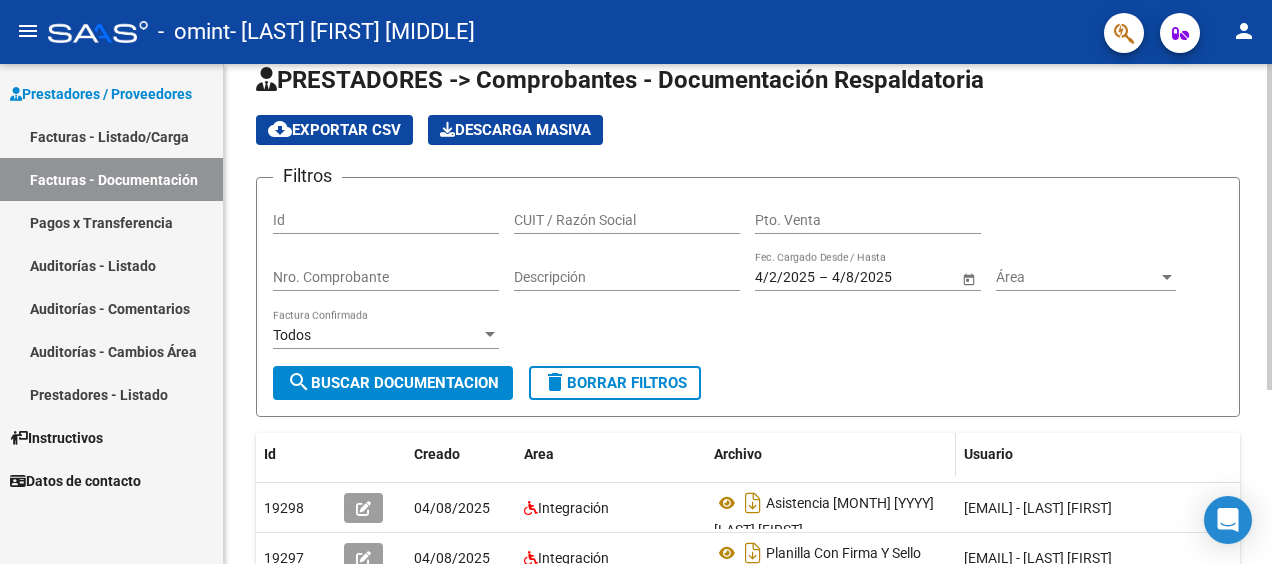 scroll, scrollTop: 0, scrollLeft: 0, axis: both 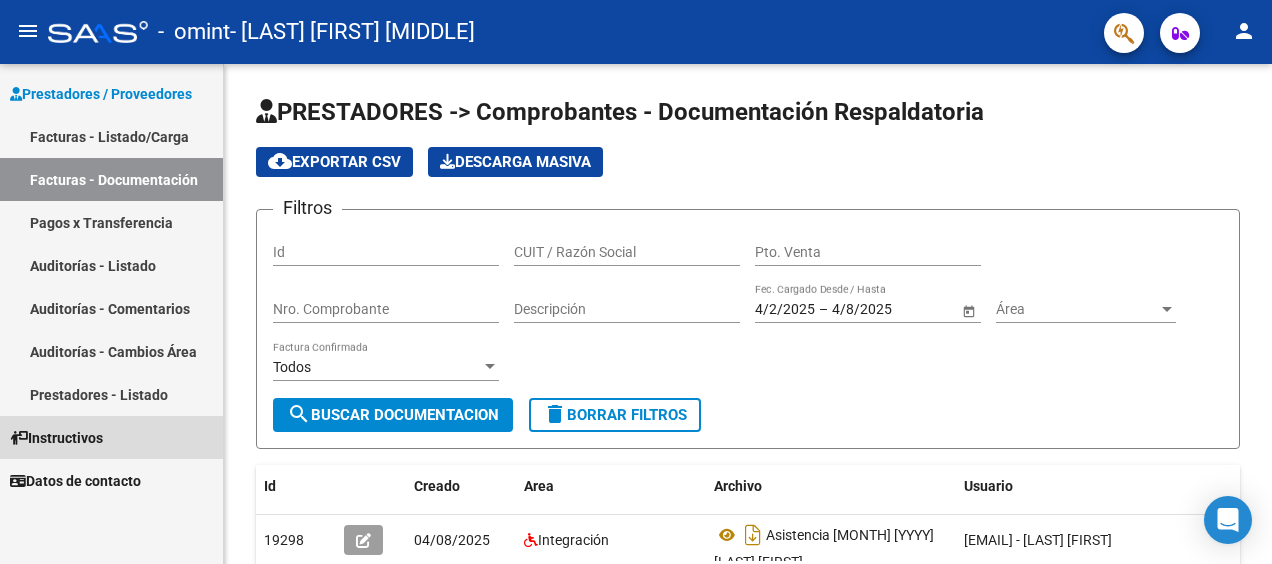 click on "Instructivos" at bounding box center [56, 438] 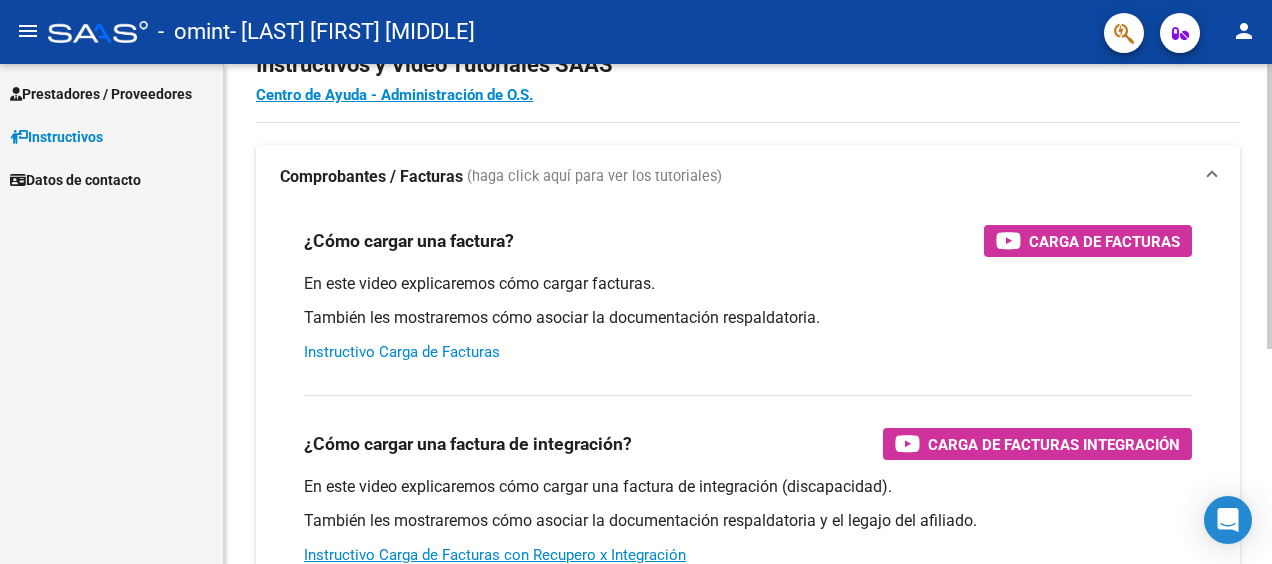 scroll, scrollTop: 0, scrollLeft: 0, axis: both 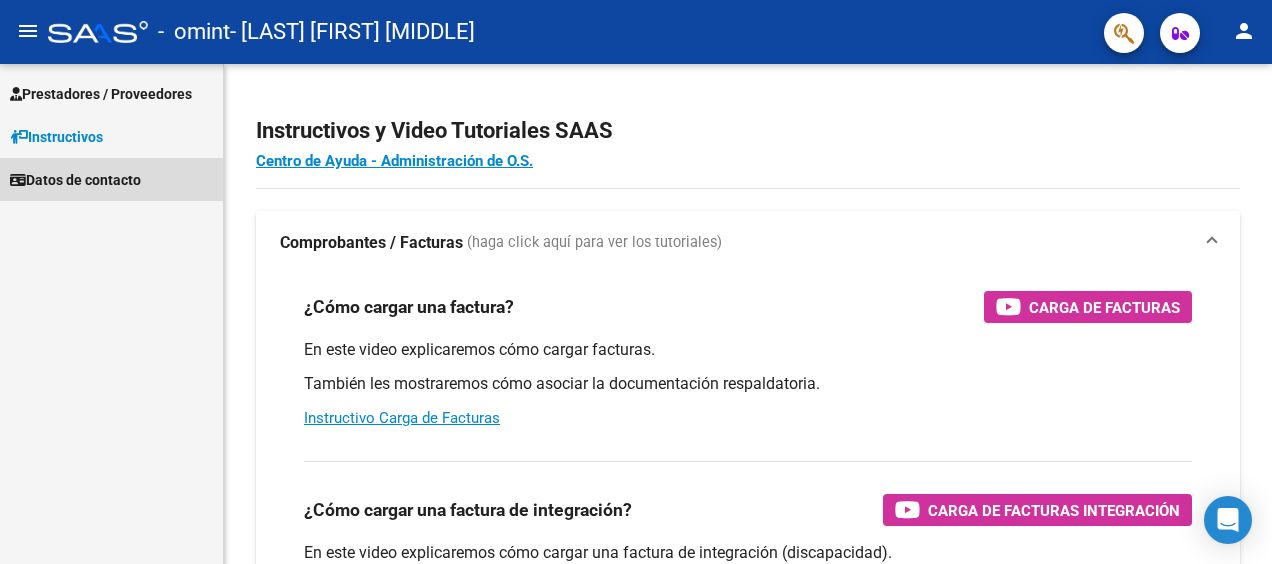 click on "Datos de contacto" at bounding box center (75, 180) 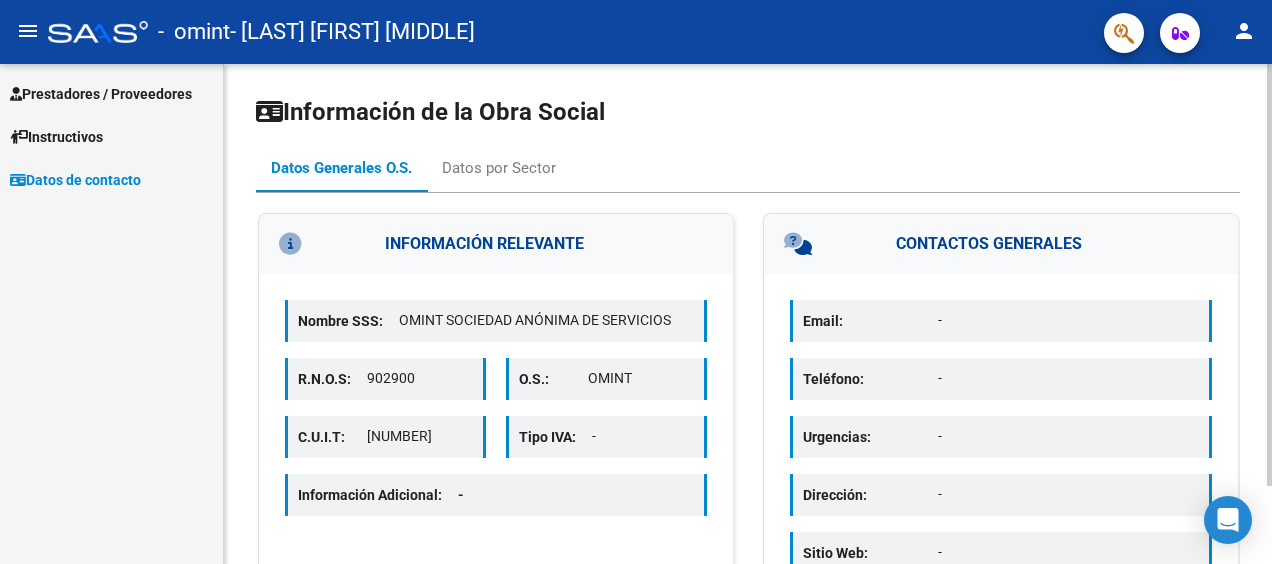 scroll, scrollTop: 92, scrollLeft: 0, axis: vertical 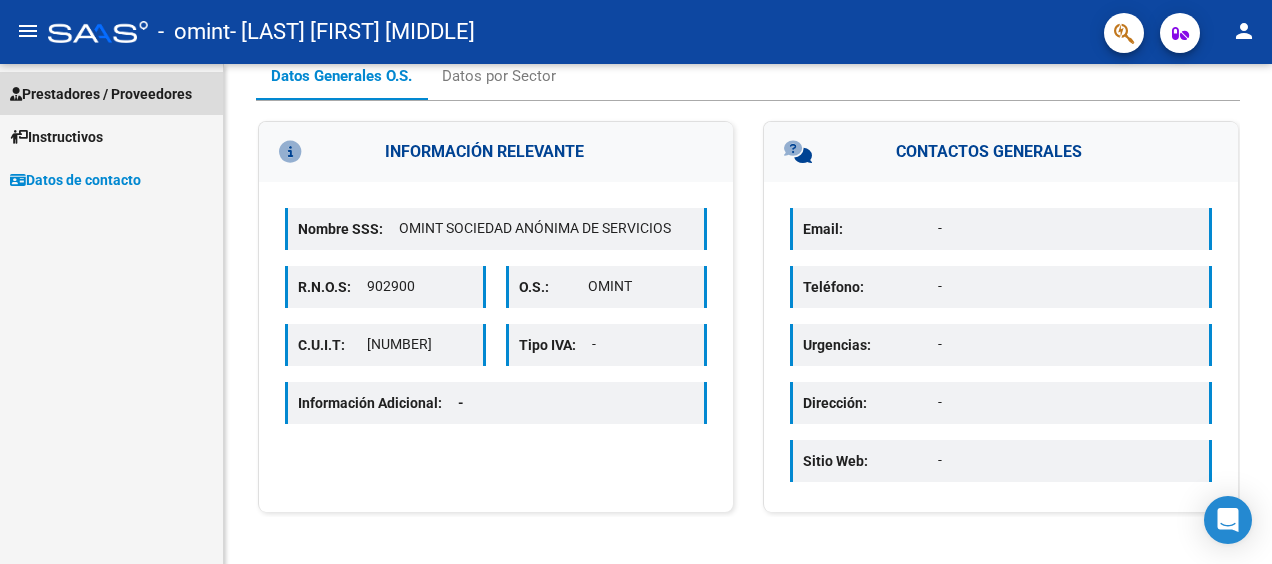click on "Prestadores / Proveedores" at bounding box center (101, 94) 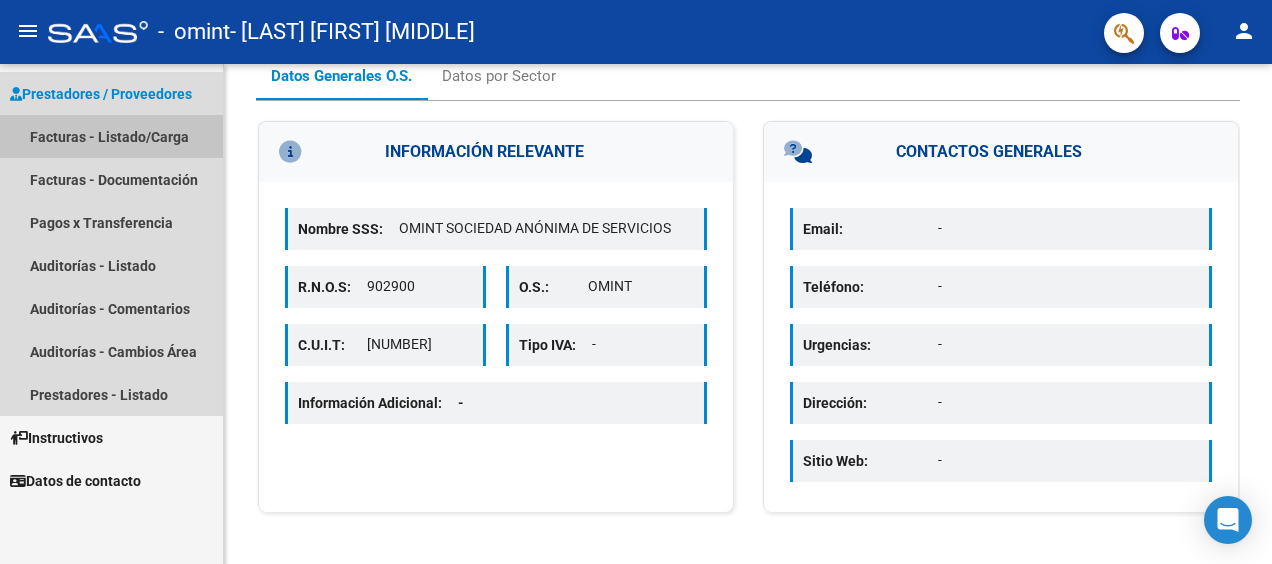 click on "Facturas - Listado/Carga" at bounding box center (111, 136) 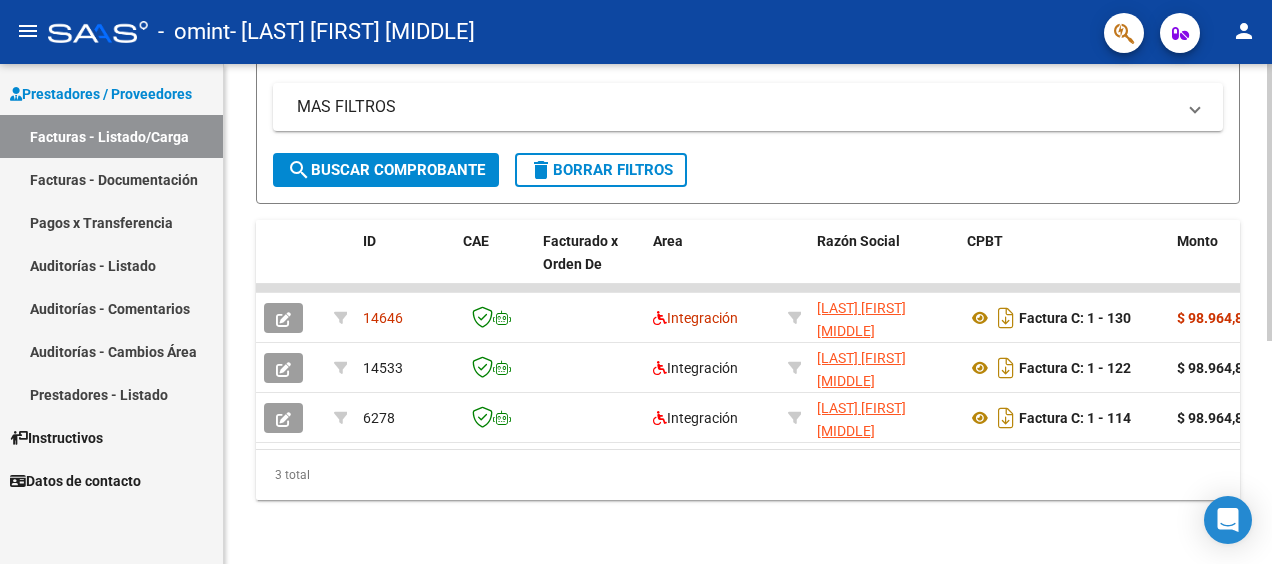 scroll, scrollTop: 404, scrollLeft: 0, axis: vertical 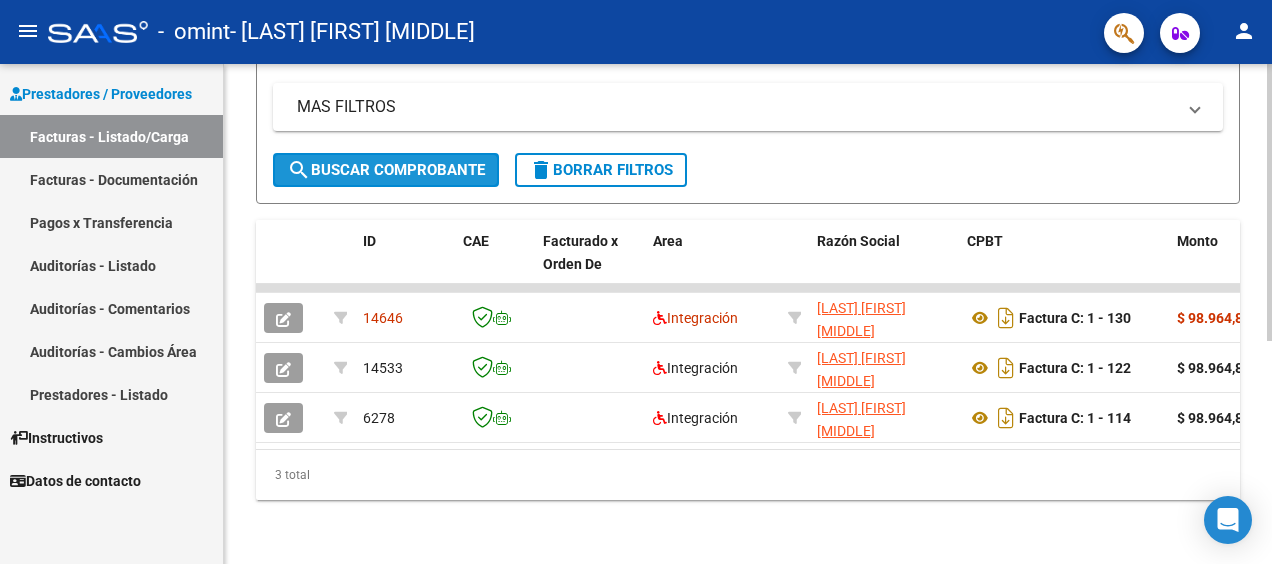 click on "search  Buscar Comprobante" 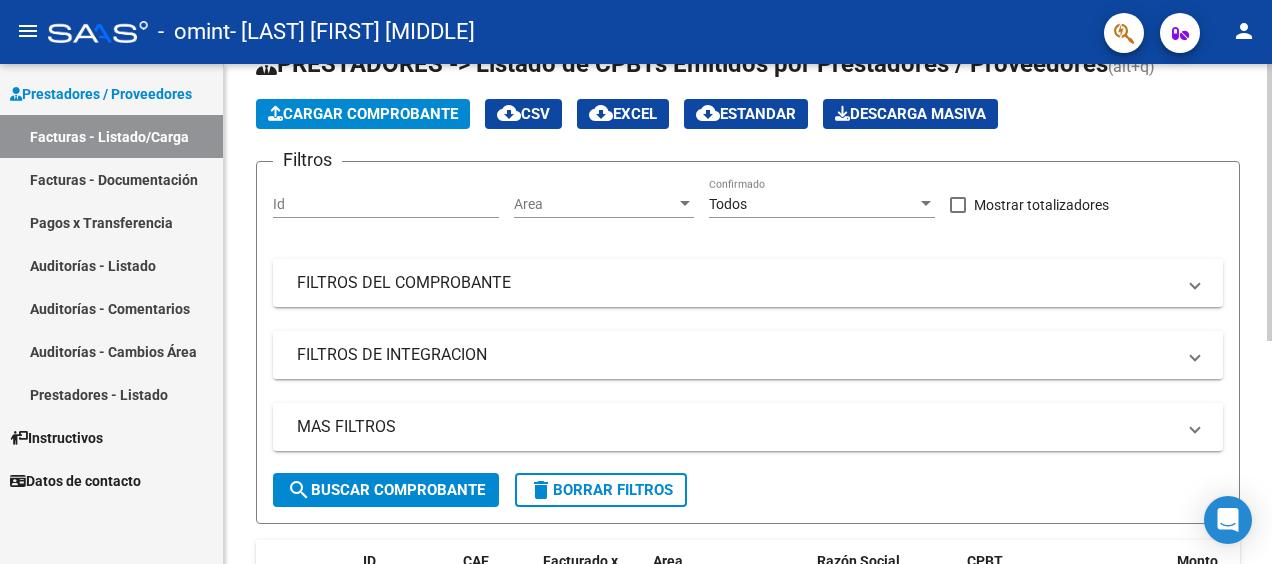 scroll, scrollTop: 100, scrollLeft: 0, axis: vertical 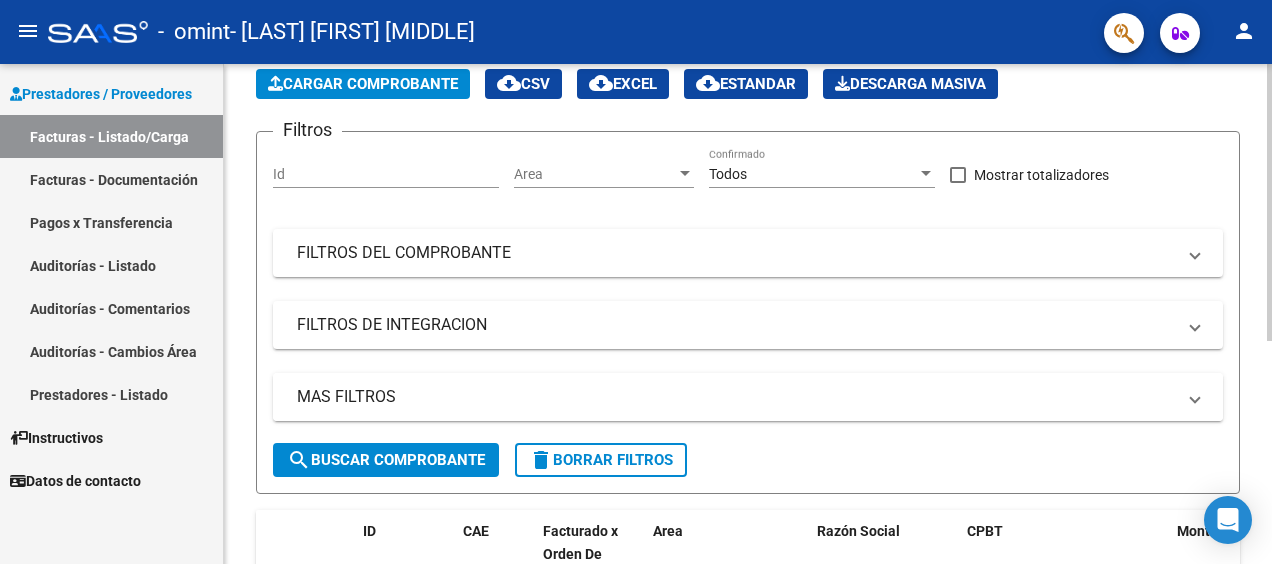 click at bounding box center (1195, 397) 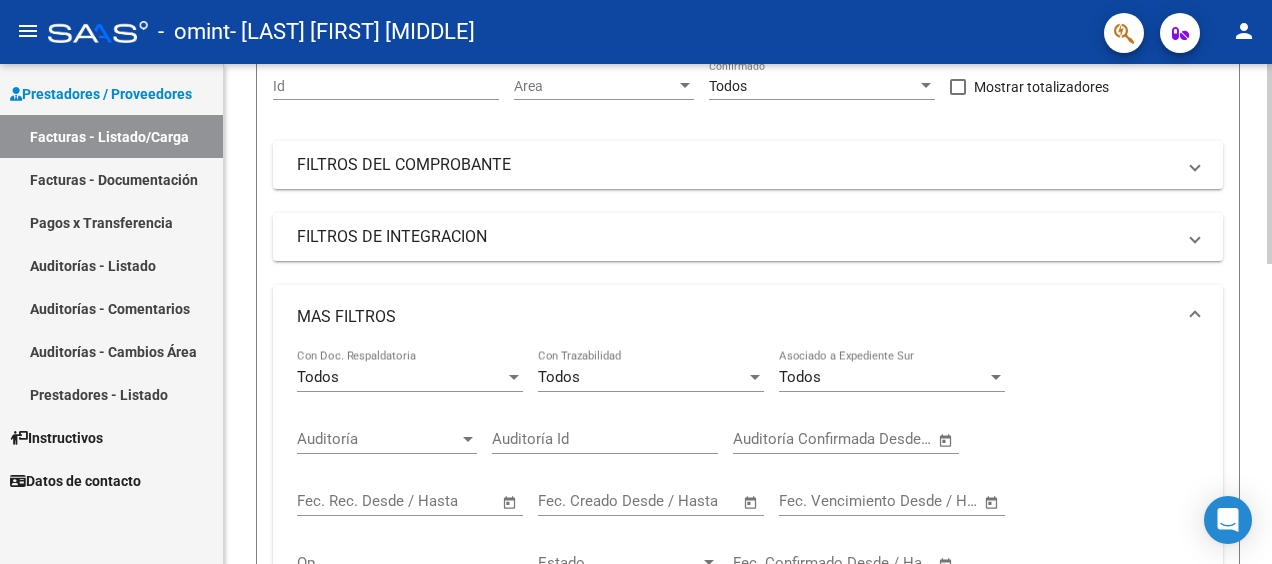 scroll, scrollTop: 146, scrollLeft: 0, axis: vertical 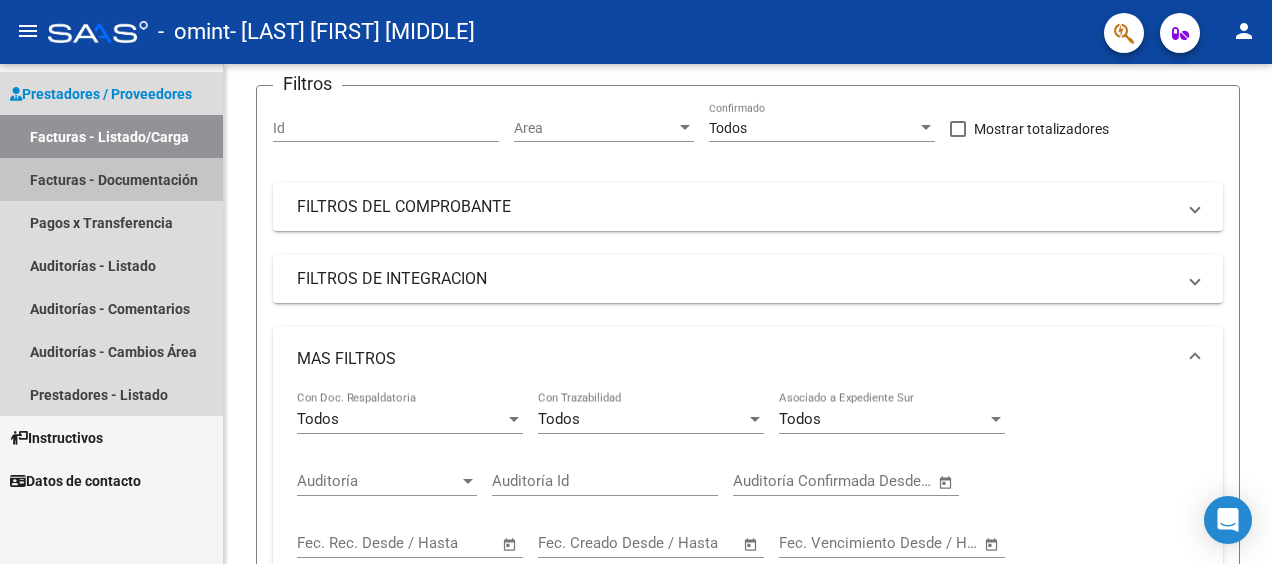 click on "Facturas - Documentación" at bounding box center [111, 179] 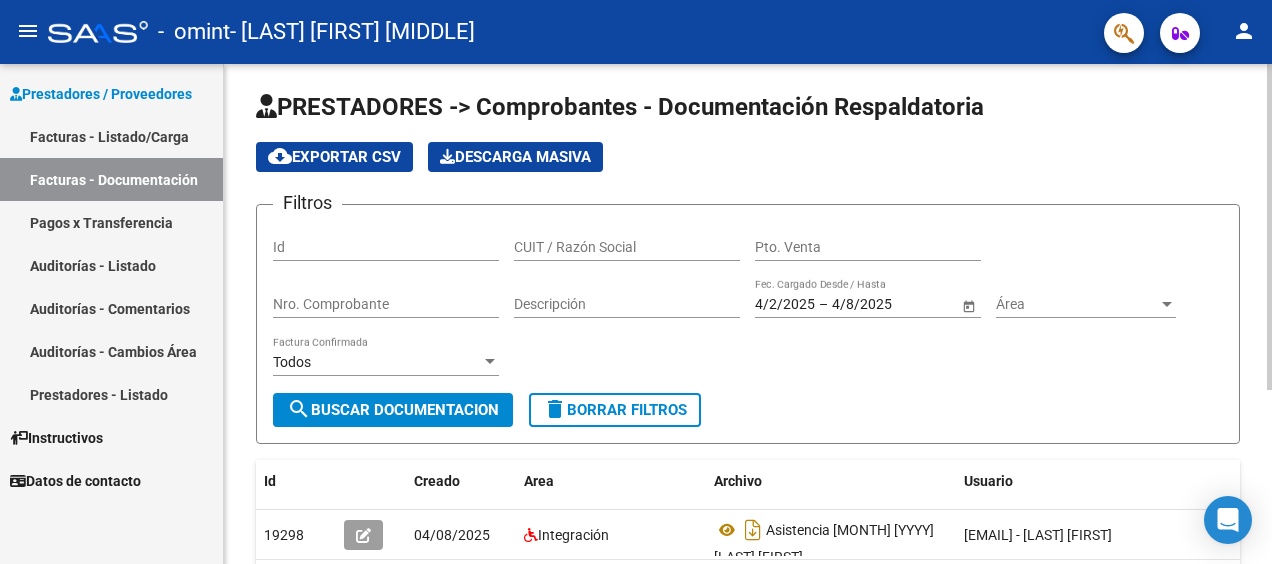 scroll, scrollTop: 0, scrollLeft: 0, axis: both 